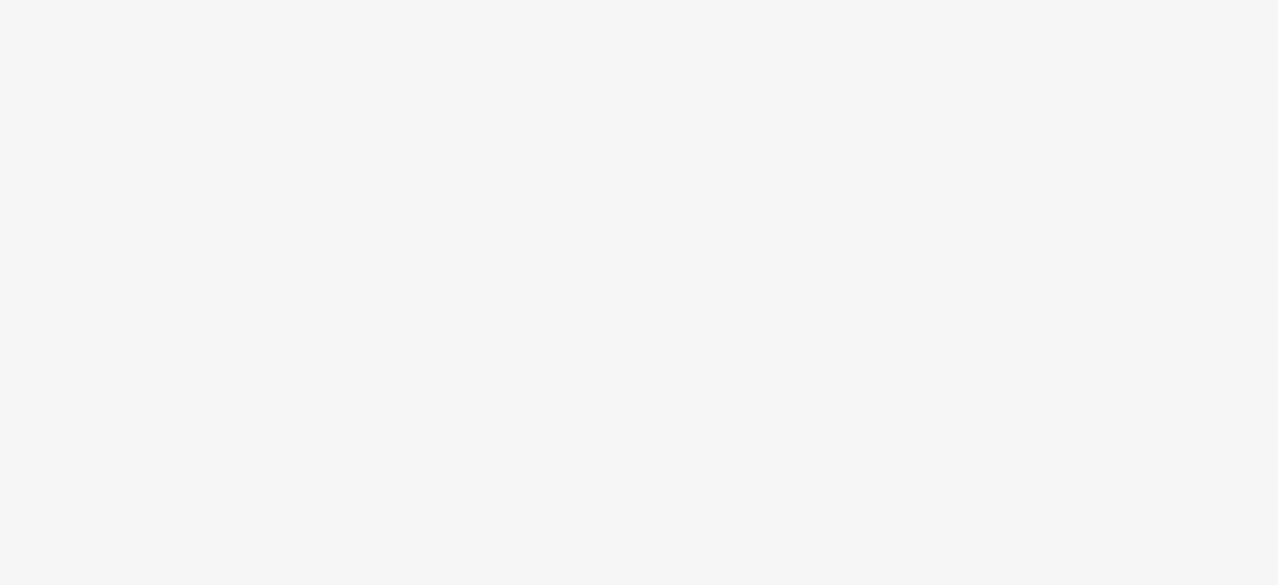 scroll, scrollTop: 0, scrollLeft: 0, axis: both 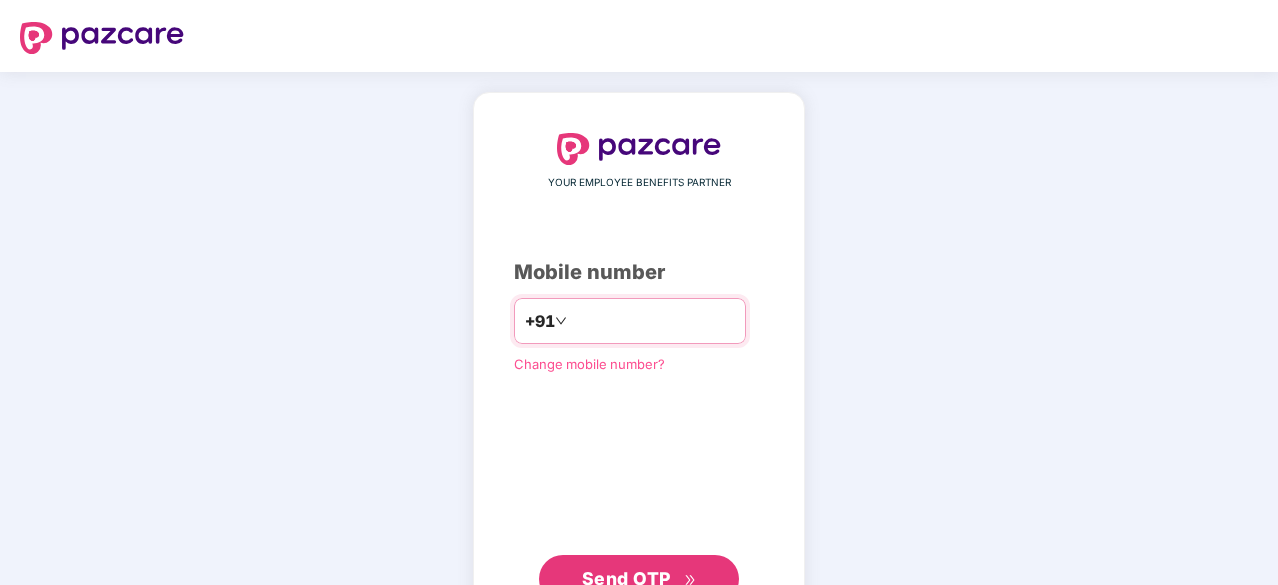 click at bounding box center [653, 321] 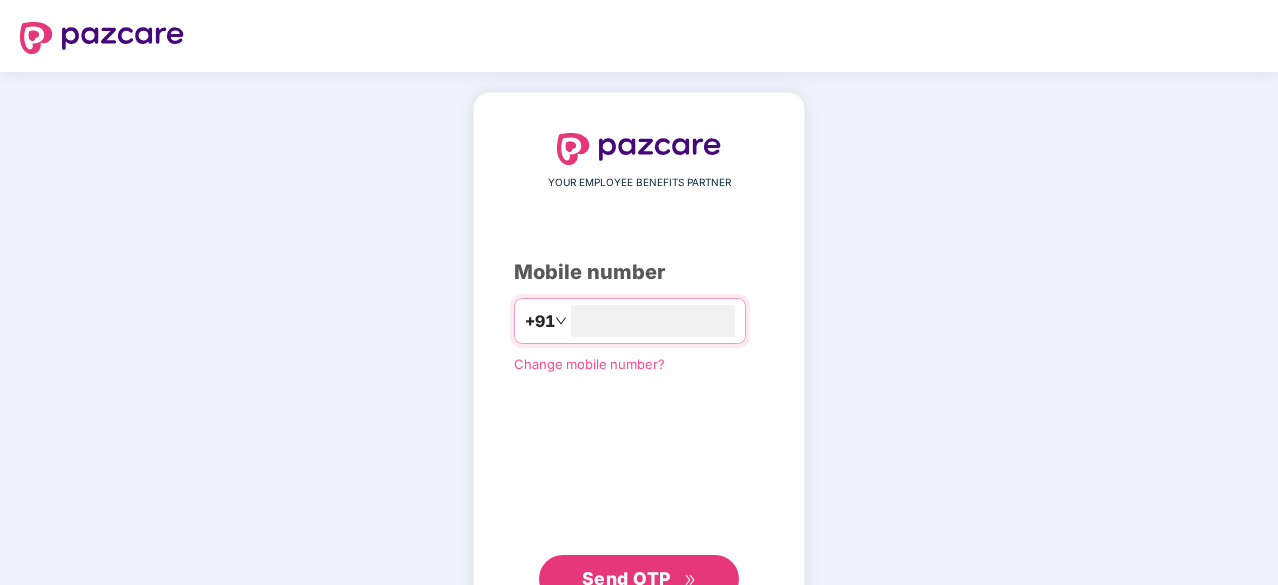 type on "**********" 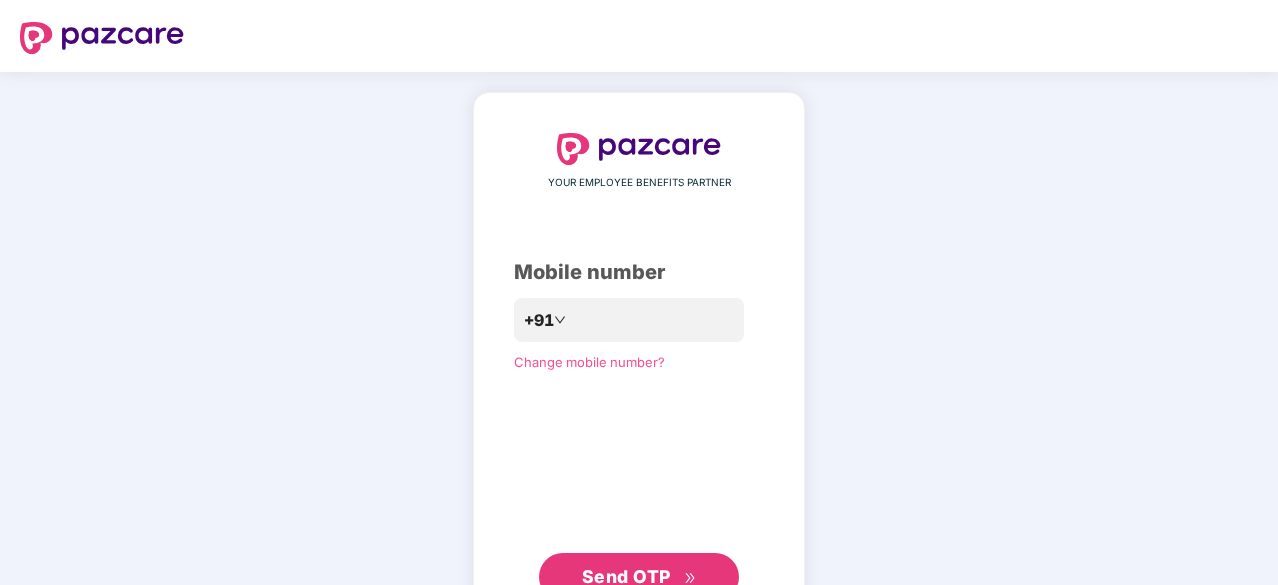 click on "Send OTP" at bounding box center [626, 576] 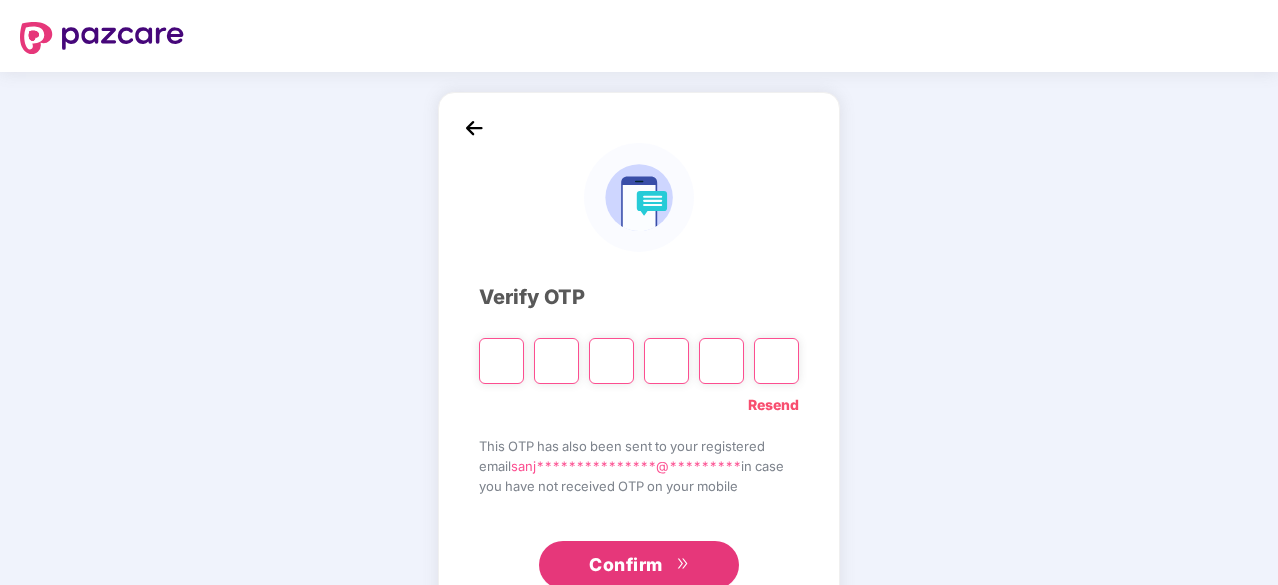 type on "*" 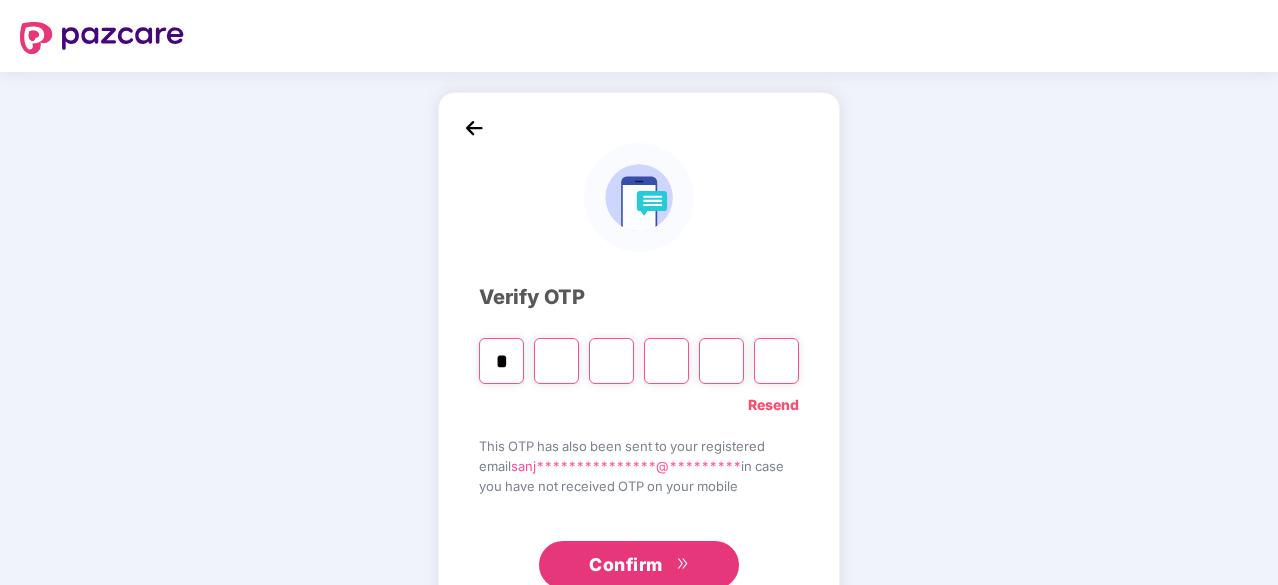 type on "*" 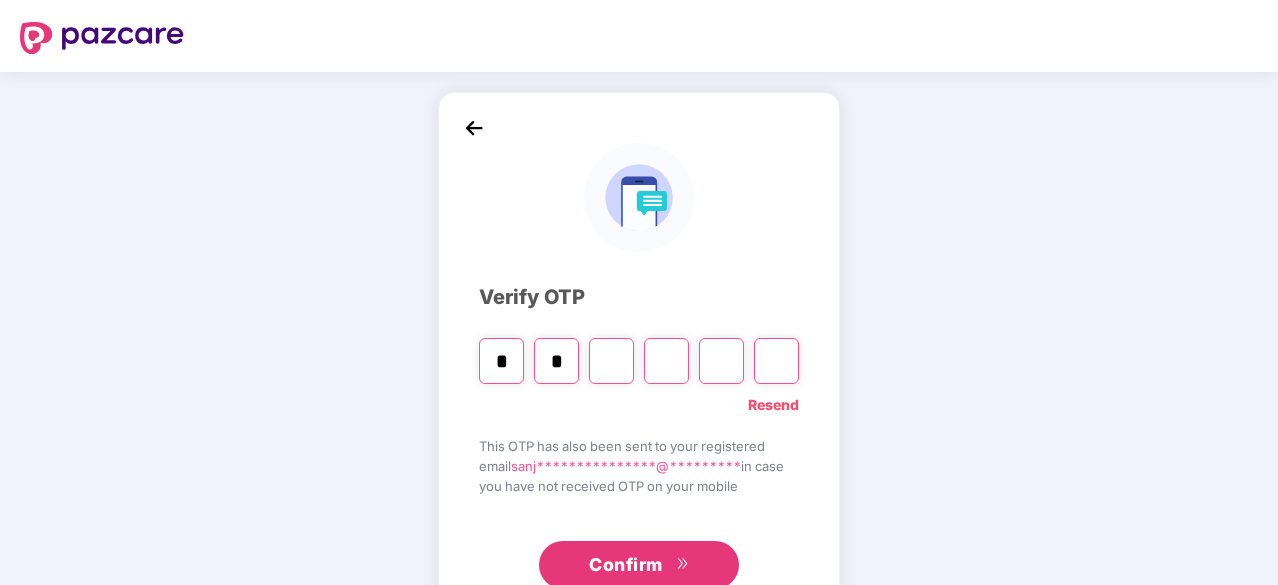 type on "*" 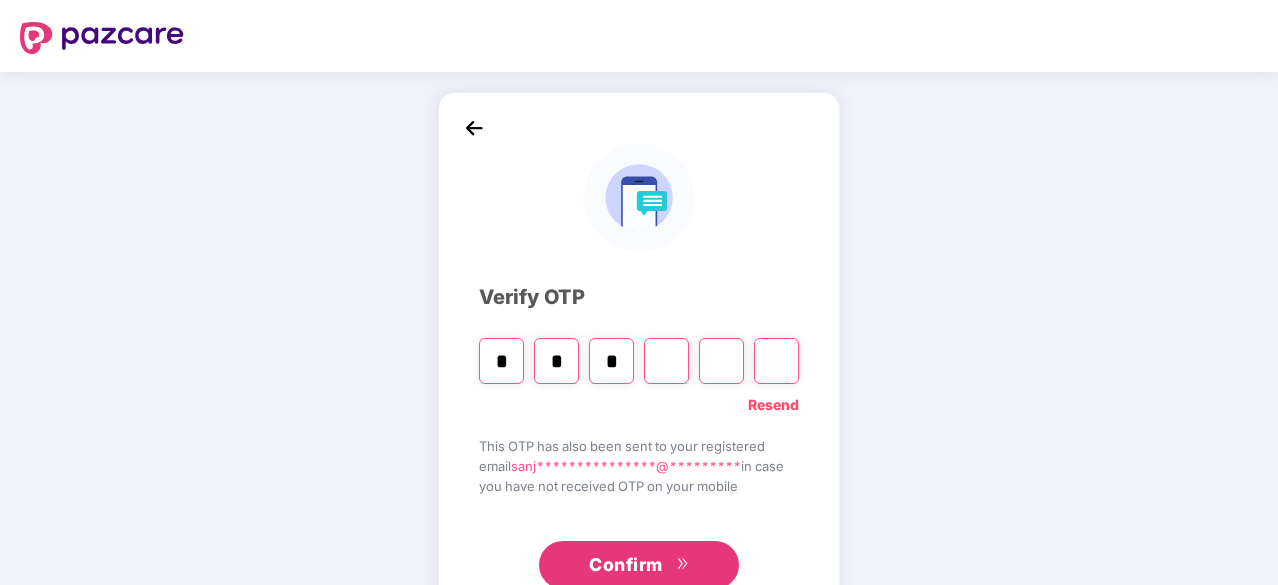 type on "*" 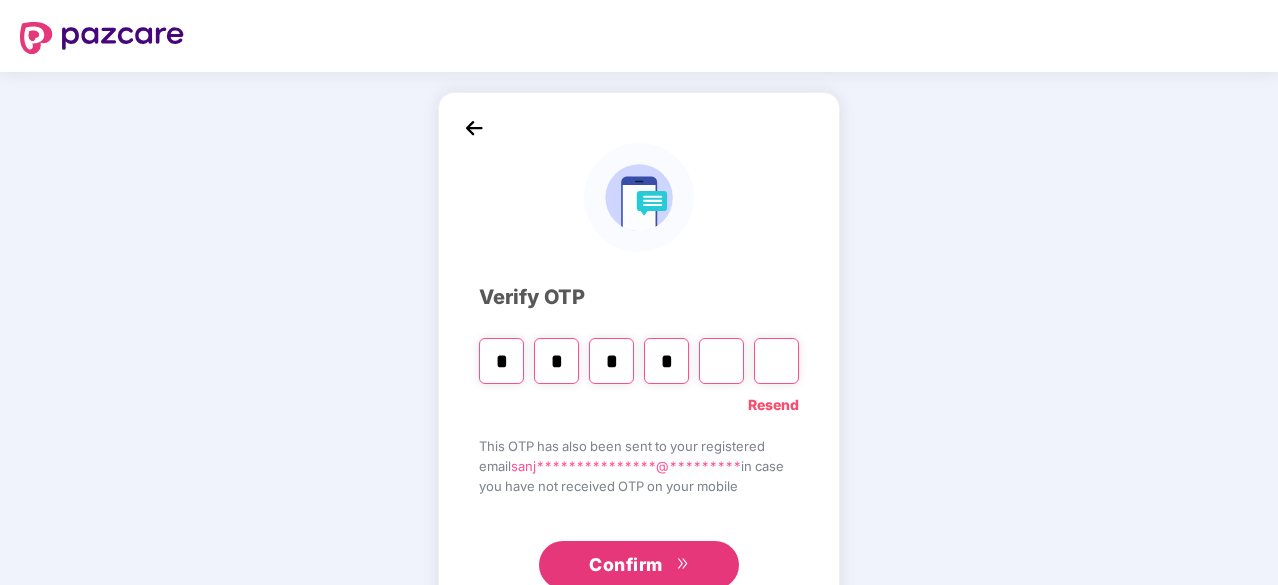 type on "*" 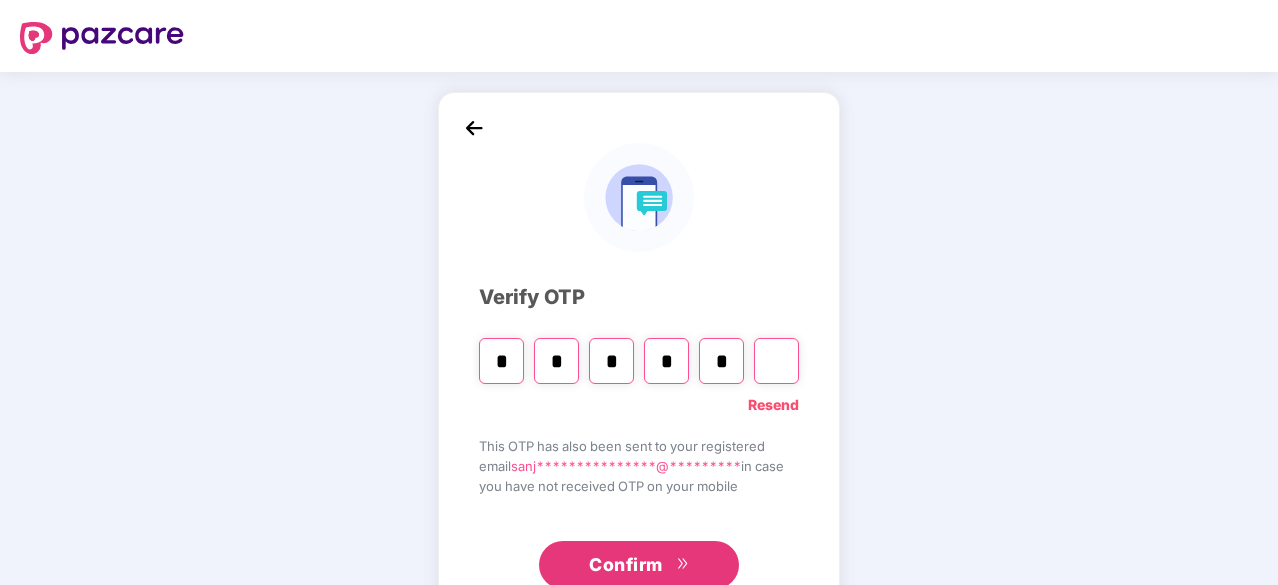 type on "*" 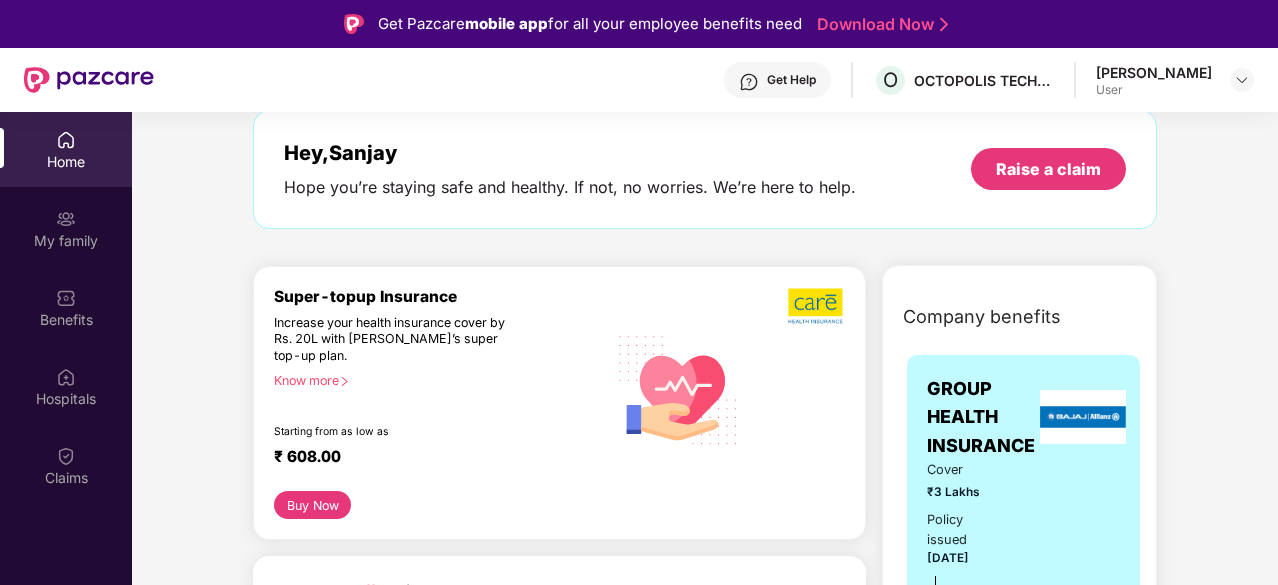 scroll, scrollTop: 0, scrollLeft: 0, axis: both 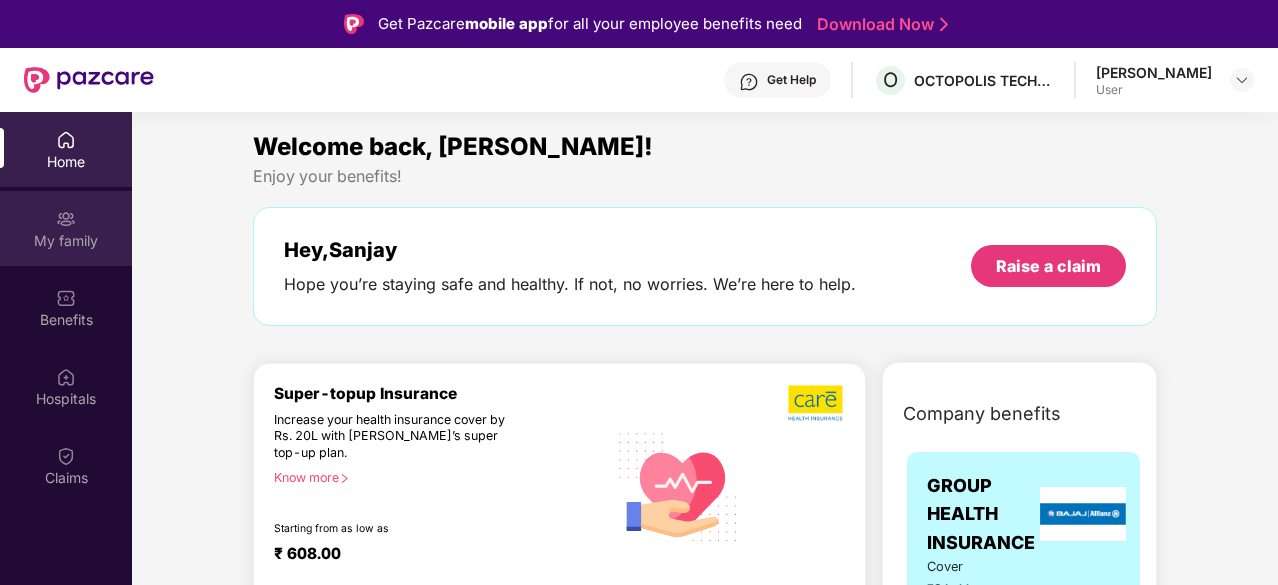 click on "My family" at bounding box center (66, 241) 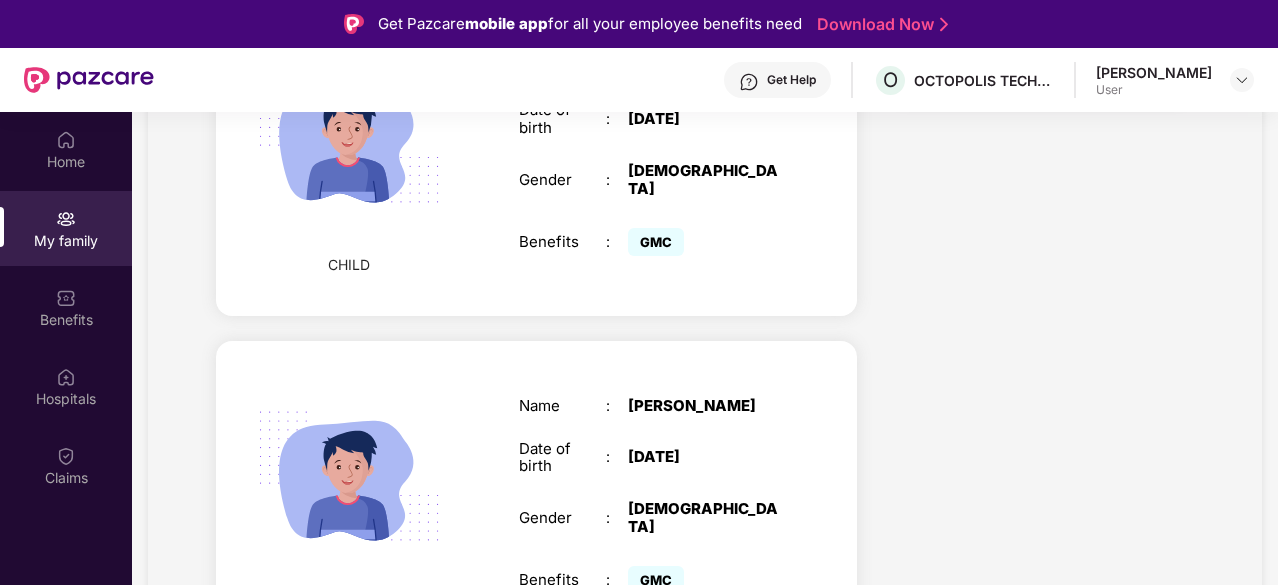 scroll, scrollTop: 1110, scrollLeft: 0, axis: vertical 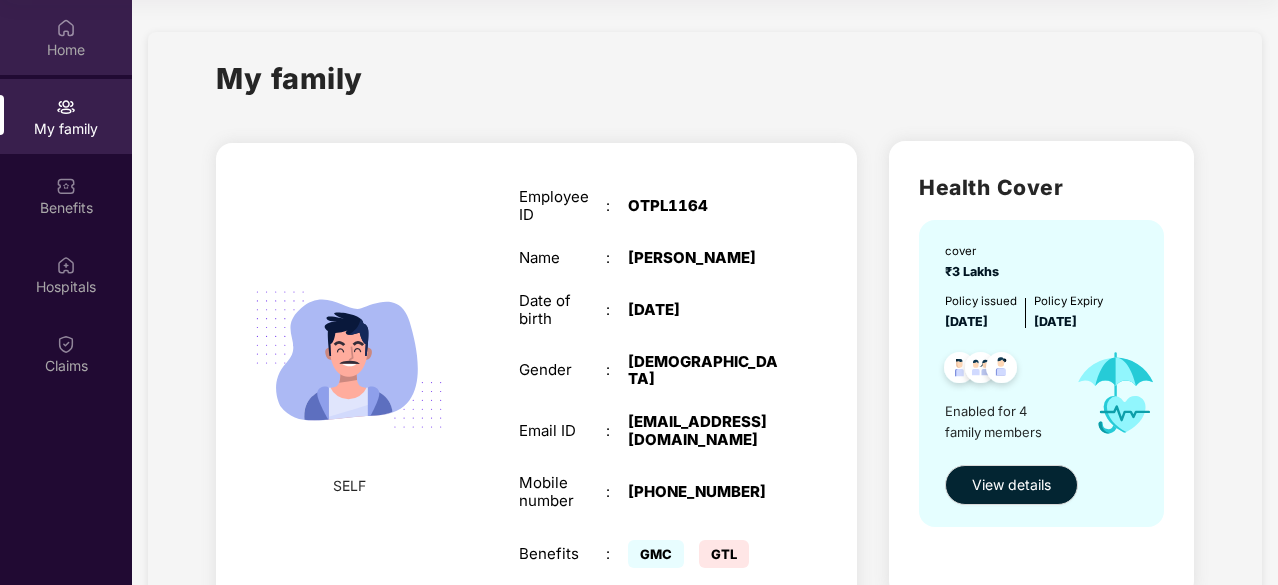 click on "Home" at bounding box center [66, 50] 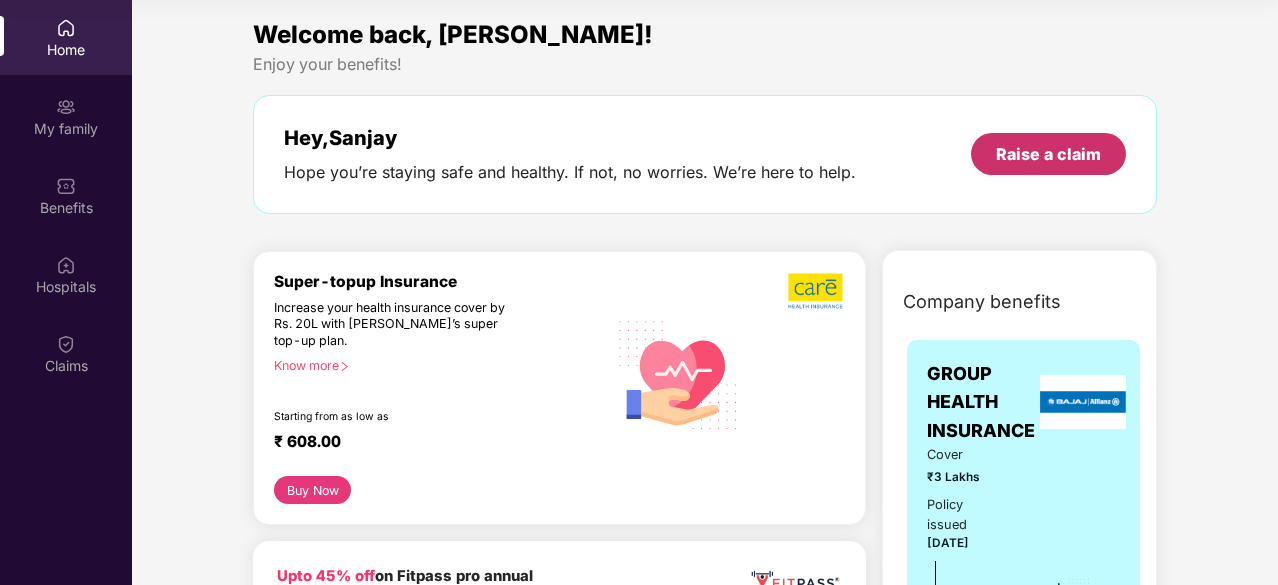 click on "Raise a claim" at bounding box center [1048, 154] 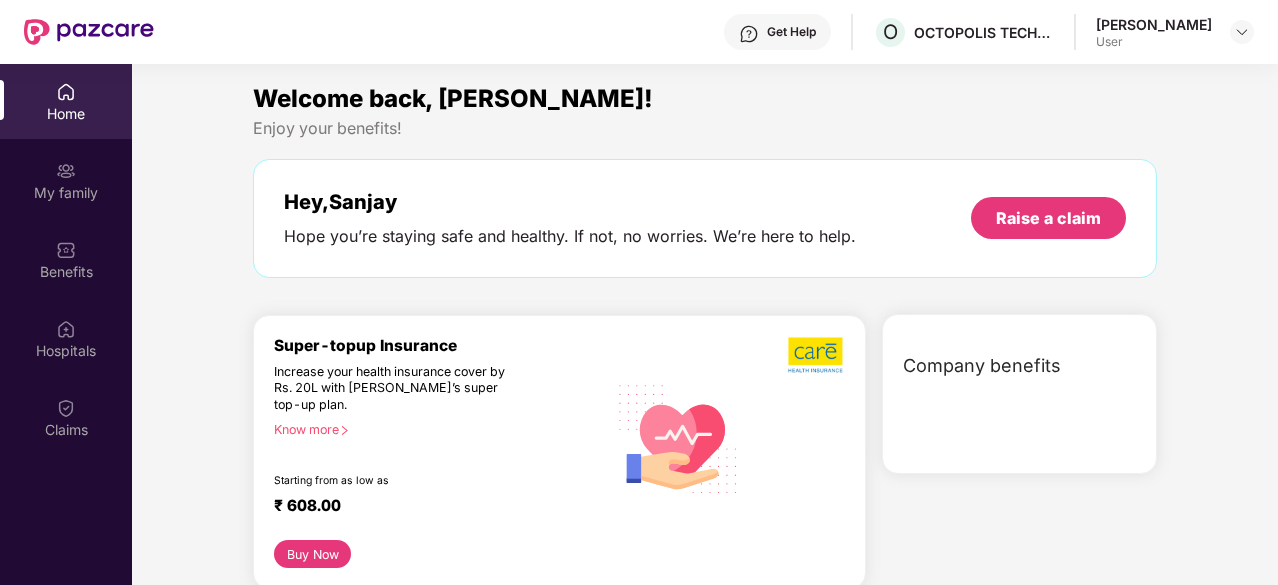 scroll, scrollTop: 112, scrollLeft: 0, axis: vertical 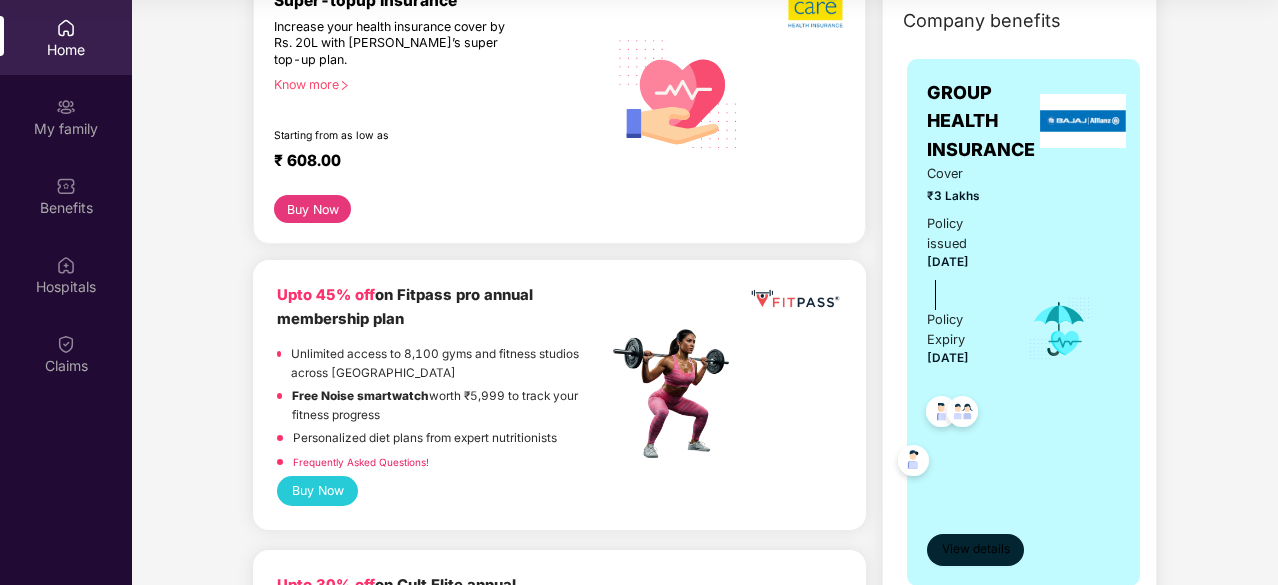 click on "View details" at bounding box center [976, 549] 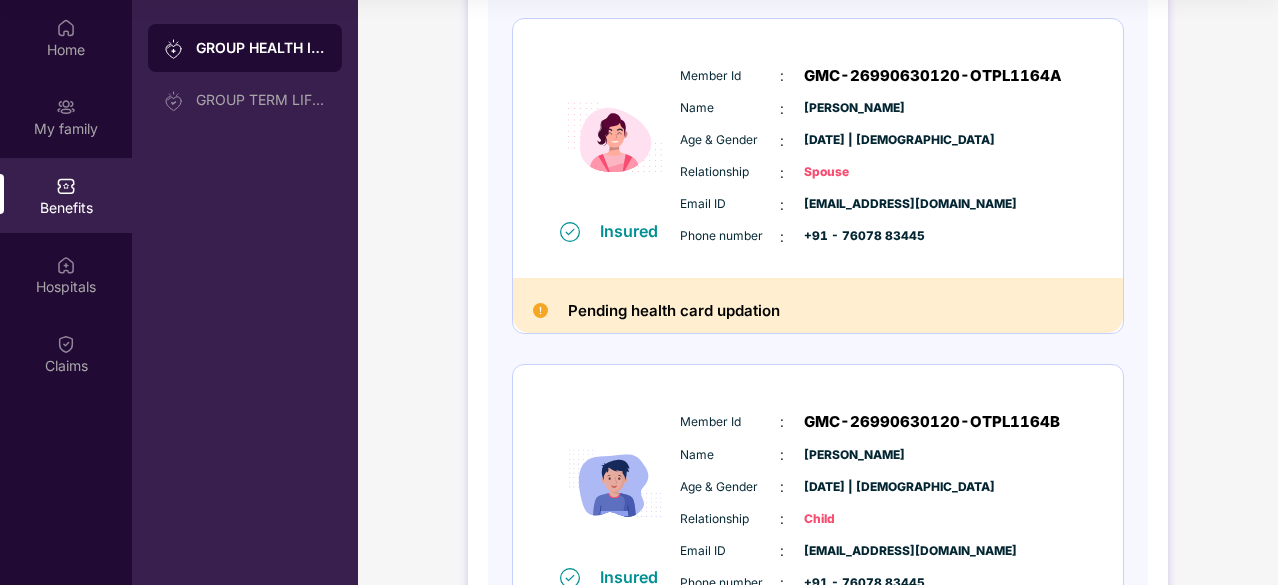 scroll, scrollTop: 537, scrollLeft: 0, axis: vertical 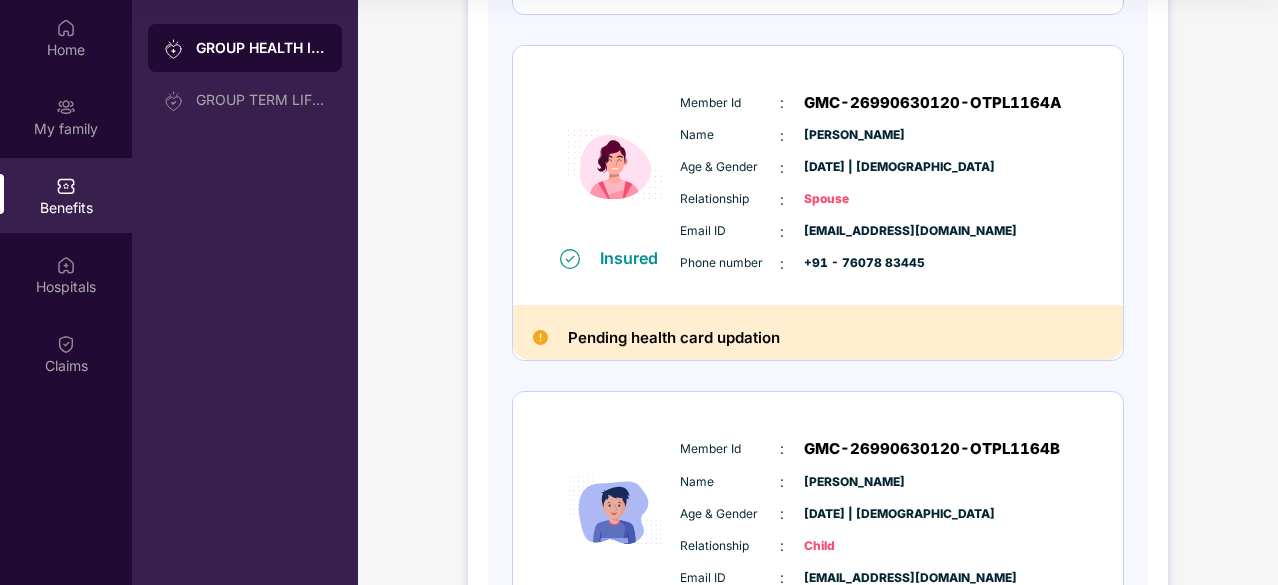 click on "Pending health card updation" at bounding box center (818, 333) 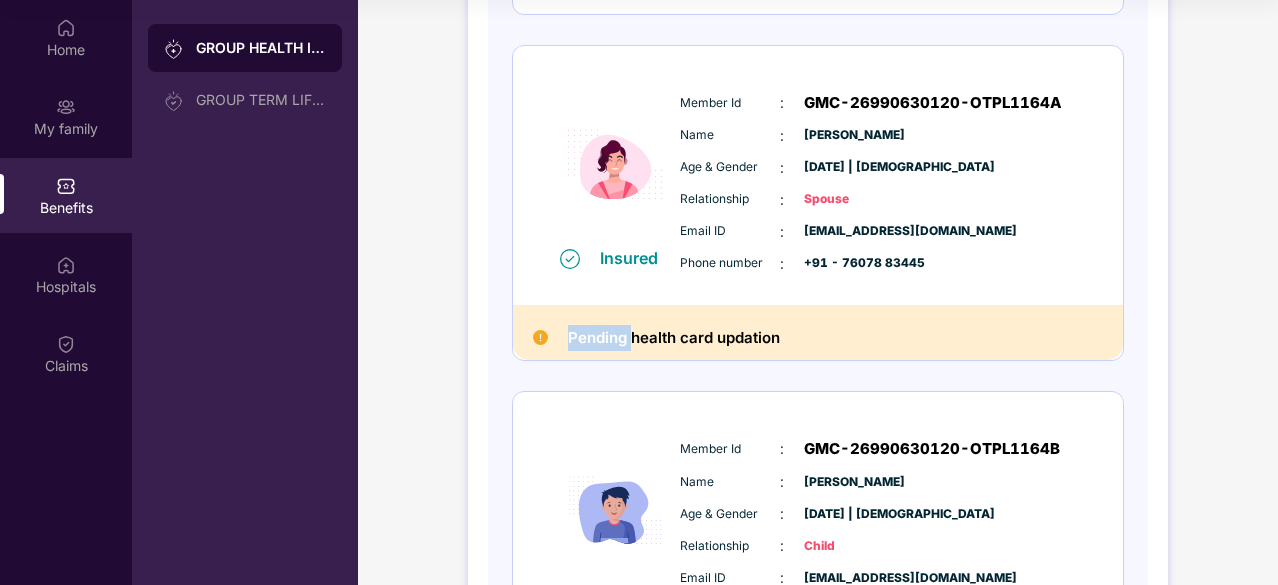 click on "Pending health card updation" at bounding box center [674, 338] 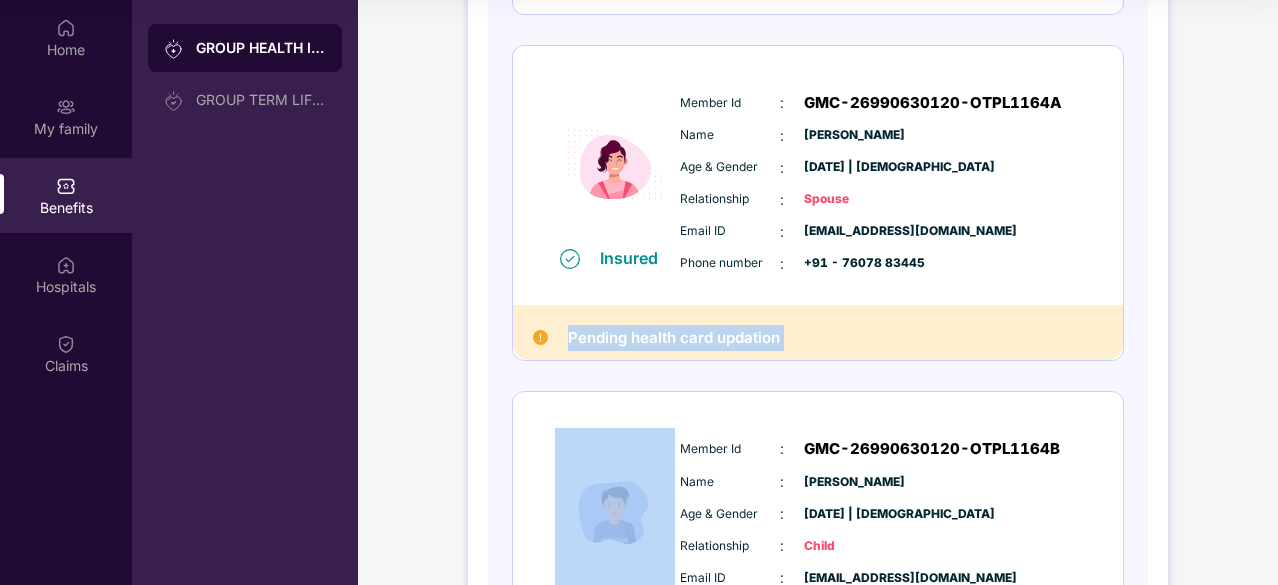 click on "Pending health card updation" at bounding box center (674, 338) 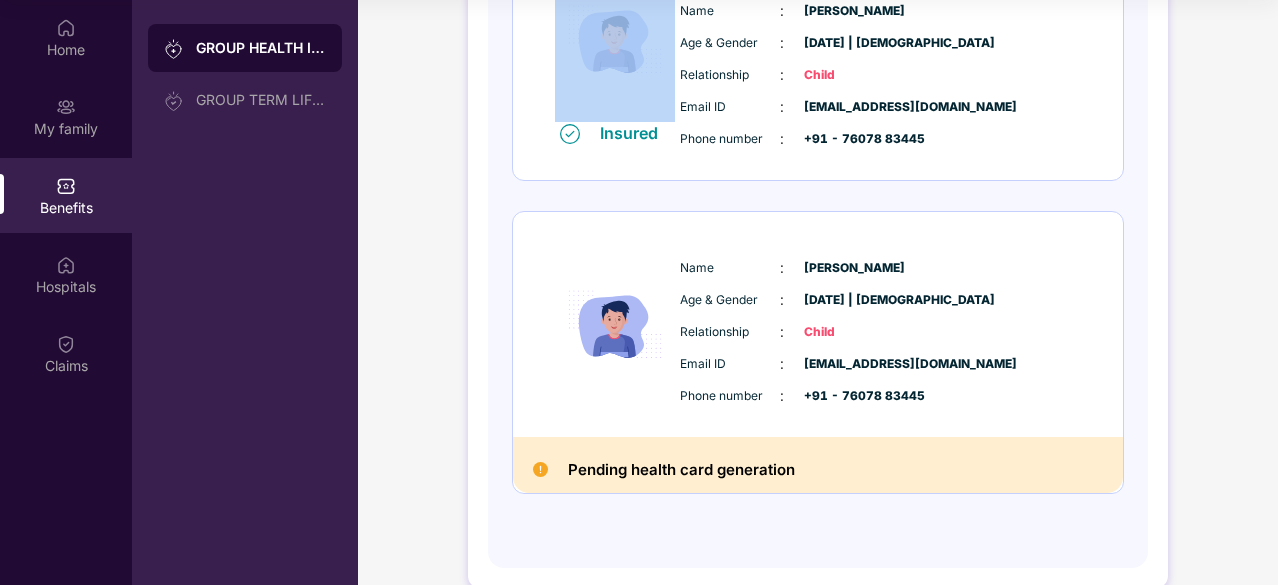 scroll, scrollTop: 1036, scrollLeft: 0, axis: vertical 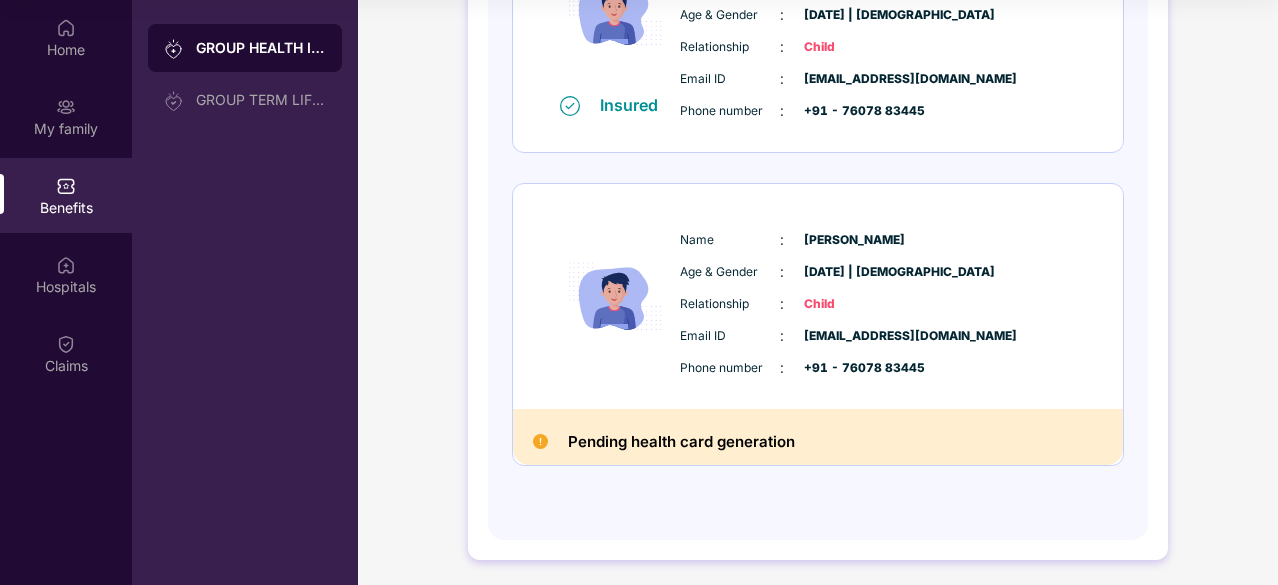 click on "Pending health card generation" at bounding box center [681, 442] 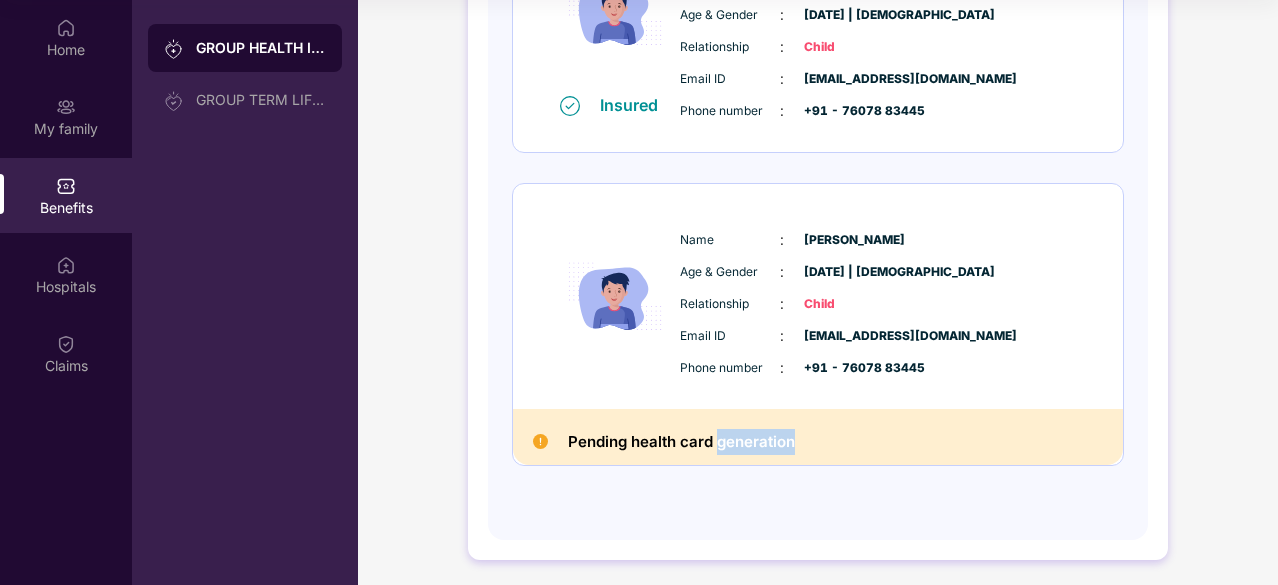 click on "Pending health card generation" at bounding box center (681, 442) 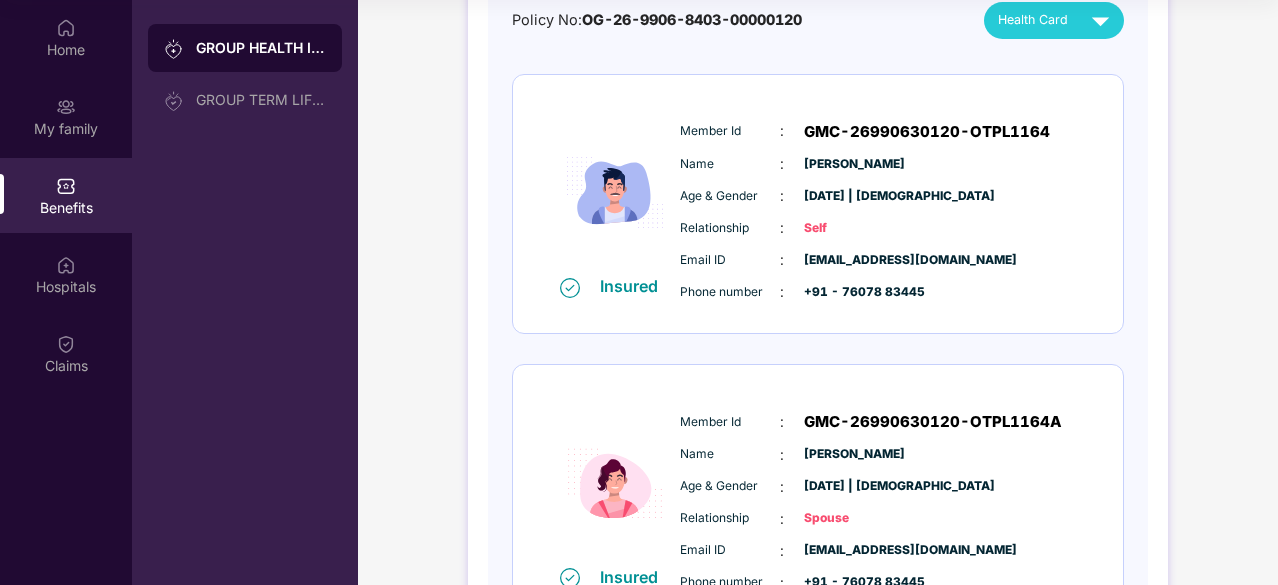 scroll, scrollTop: 0, scrollLeft: 0, axis: both 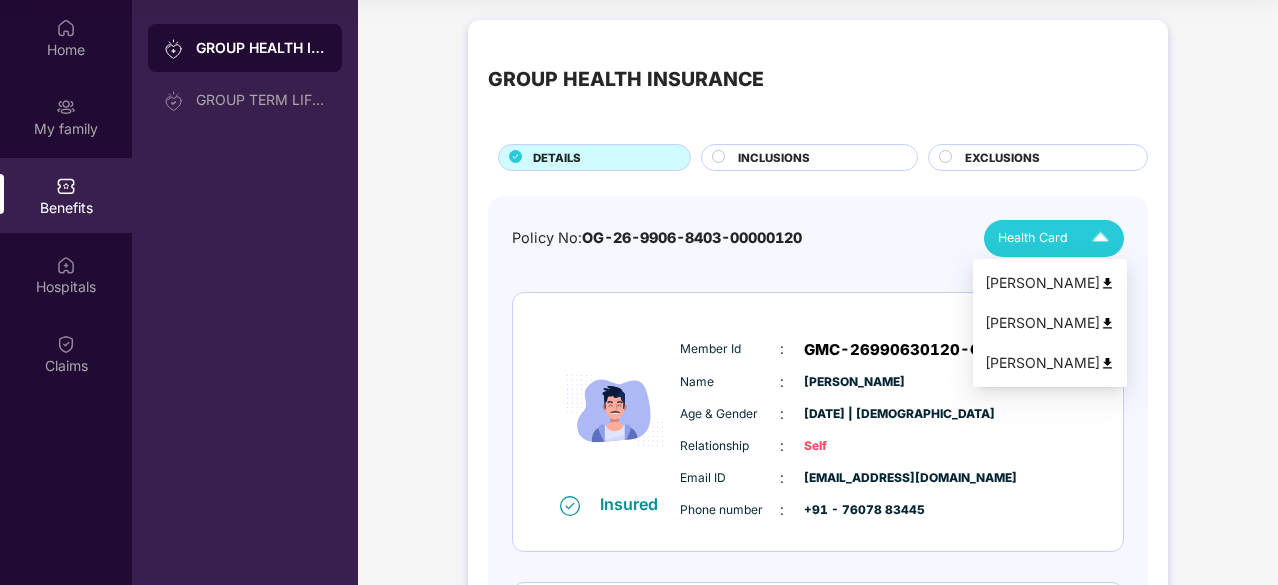 click at bounding box center [1100, 238] 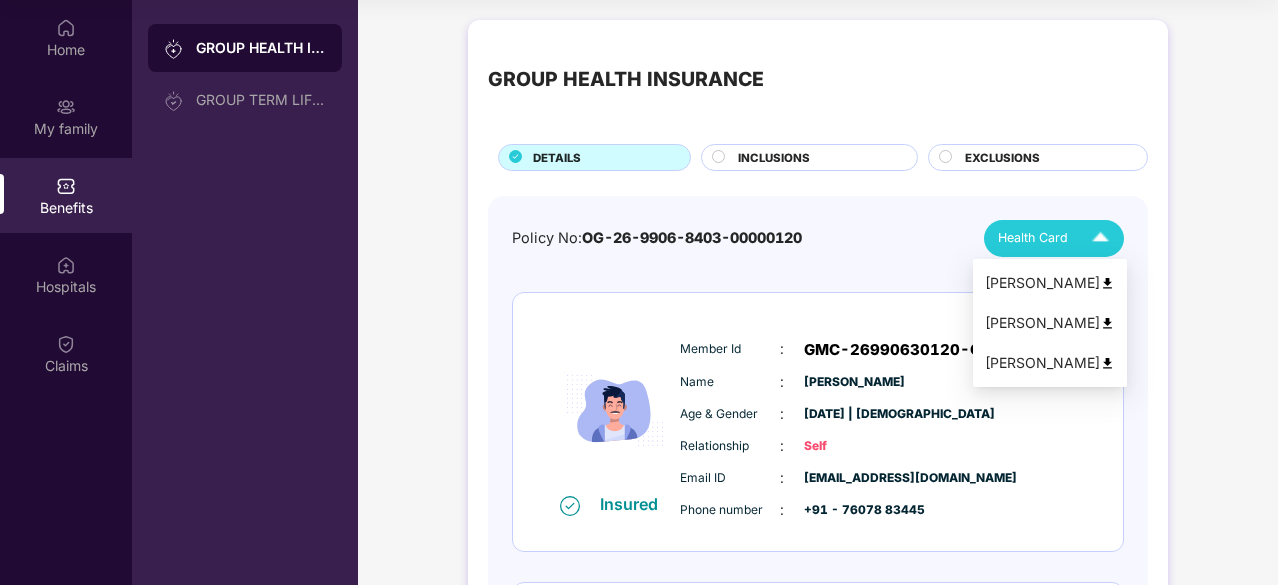 click on "Health Card" at bounding box center [1033, 238] 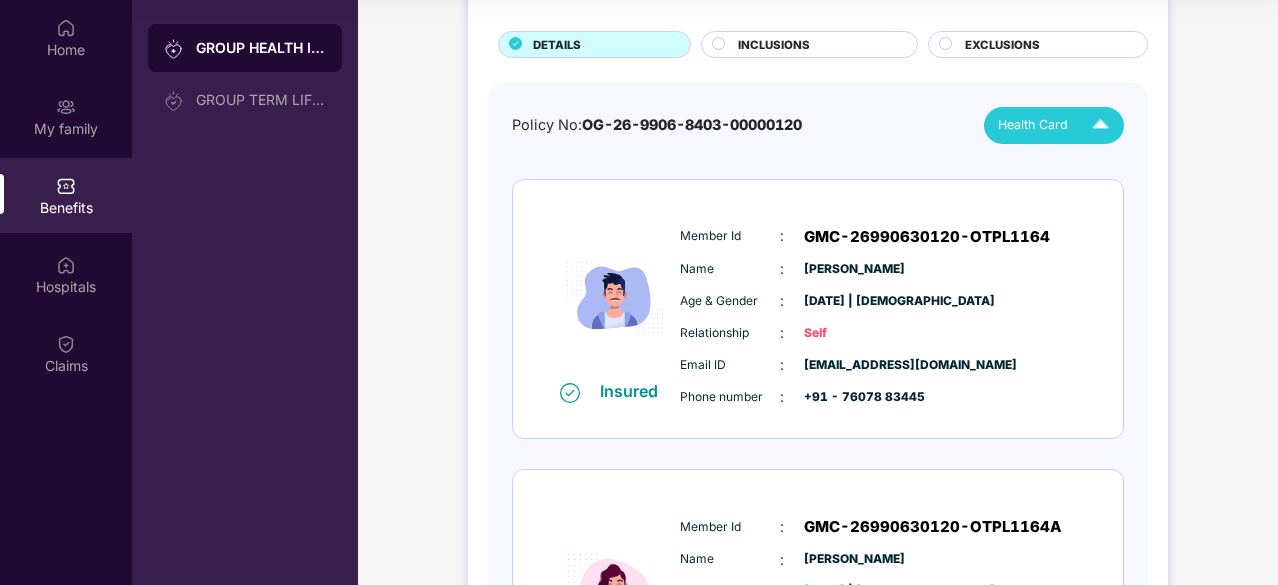 scroll, scrollTop: 114, scrollLeft: 0, axis: vertical 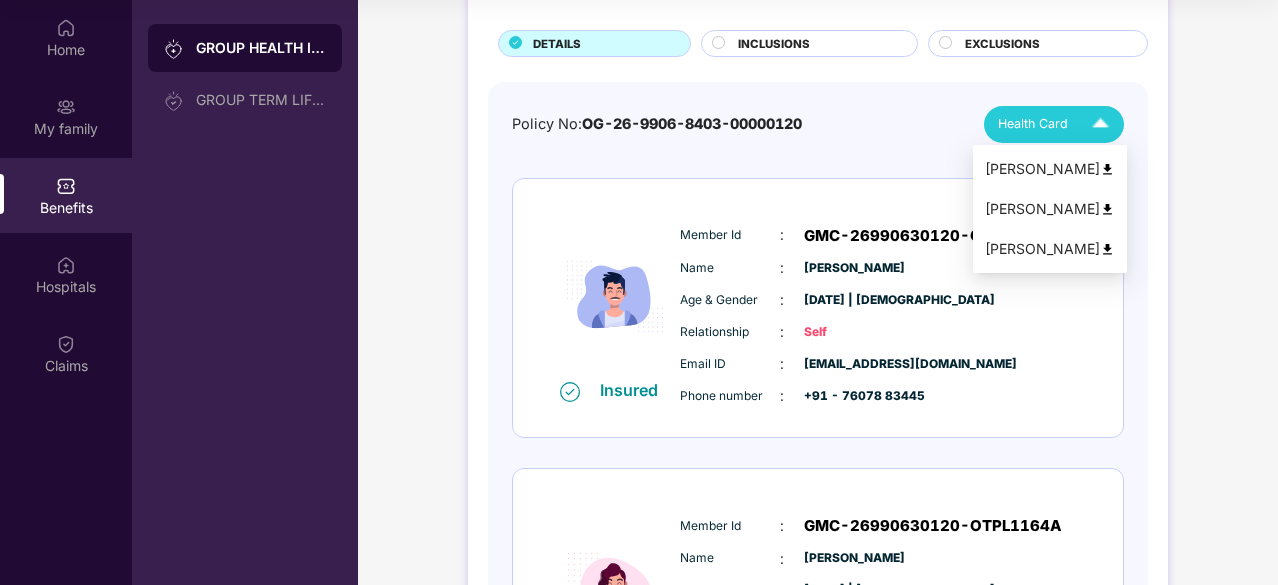 click at bounding box center (1100, 124) 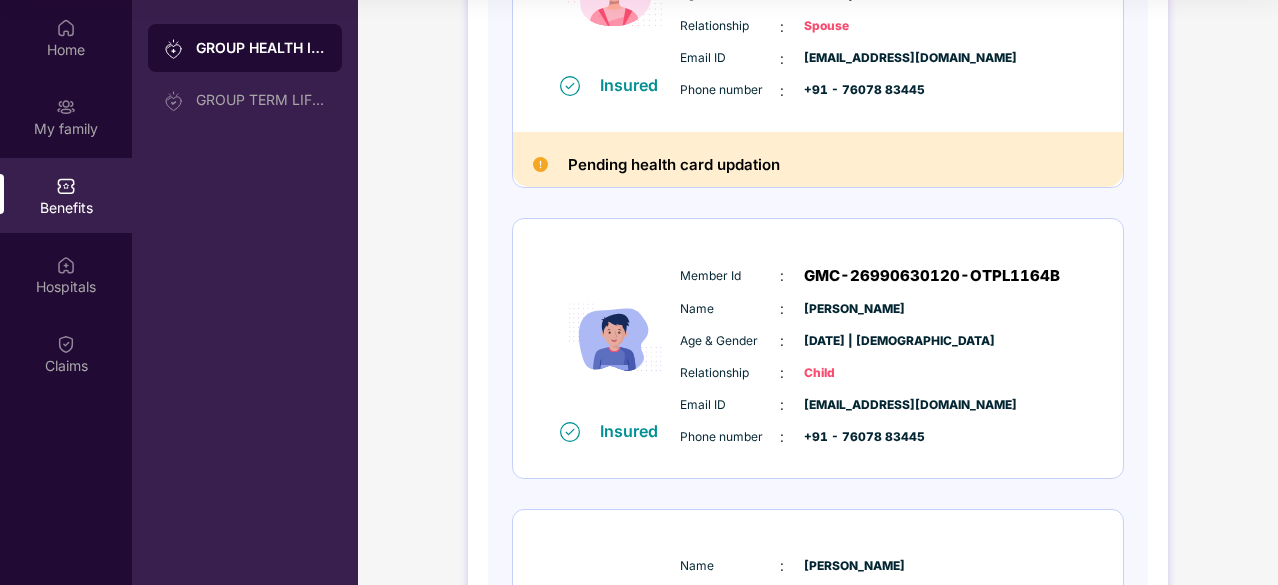 scroll, scrollTop: 1036, scrollLeft: 0, axis: vertical 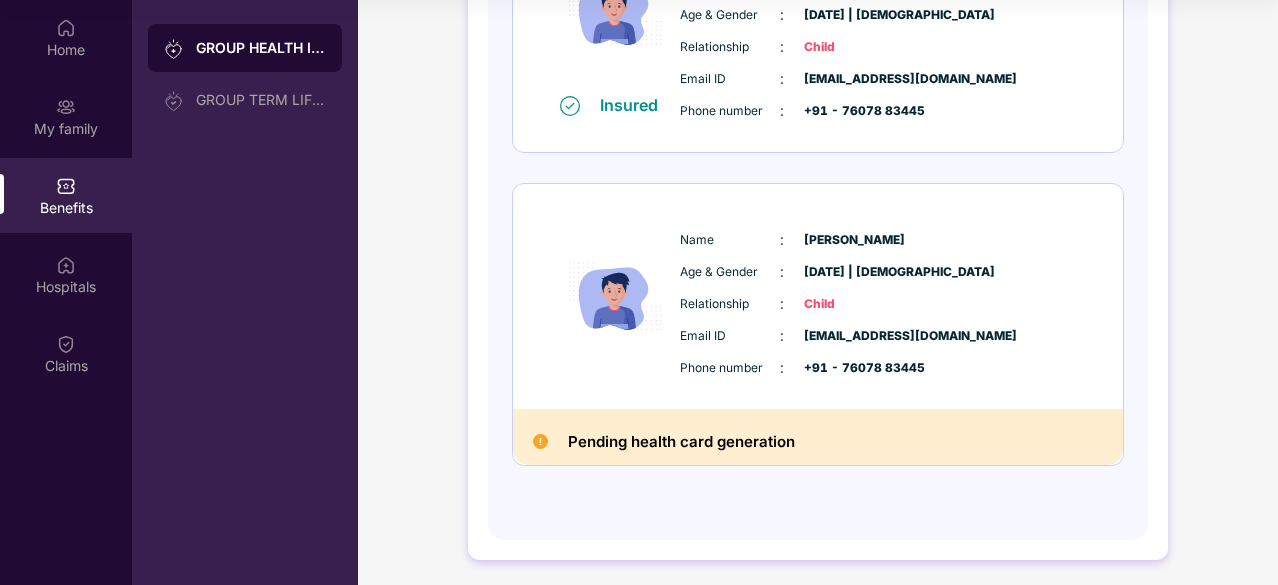 click on "Pending health card generation" at bounding box center (681, 442) 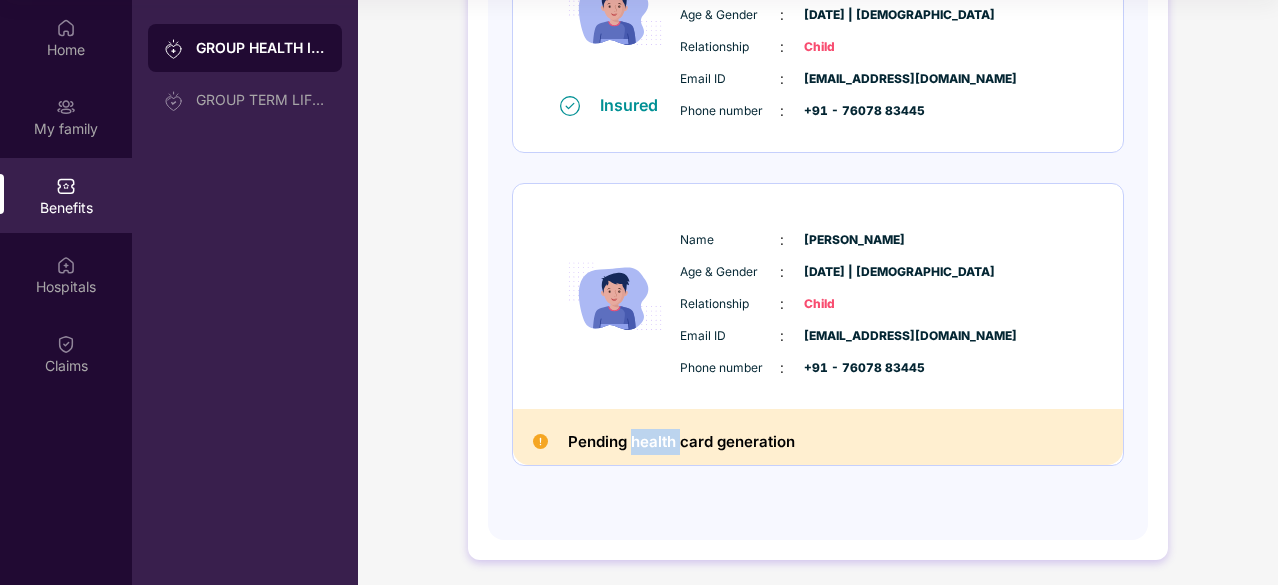 click on "Pending health card generation" at bounding box center [681, 442] 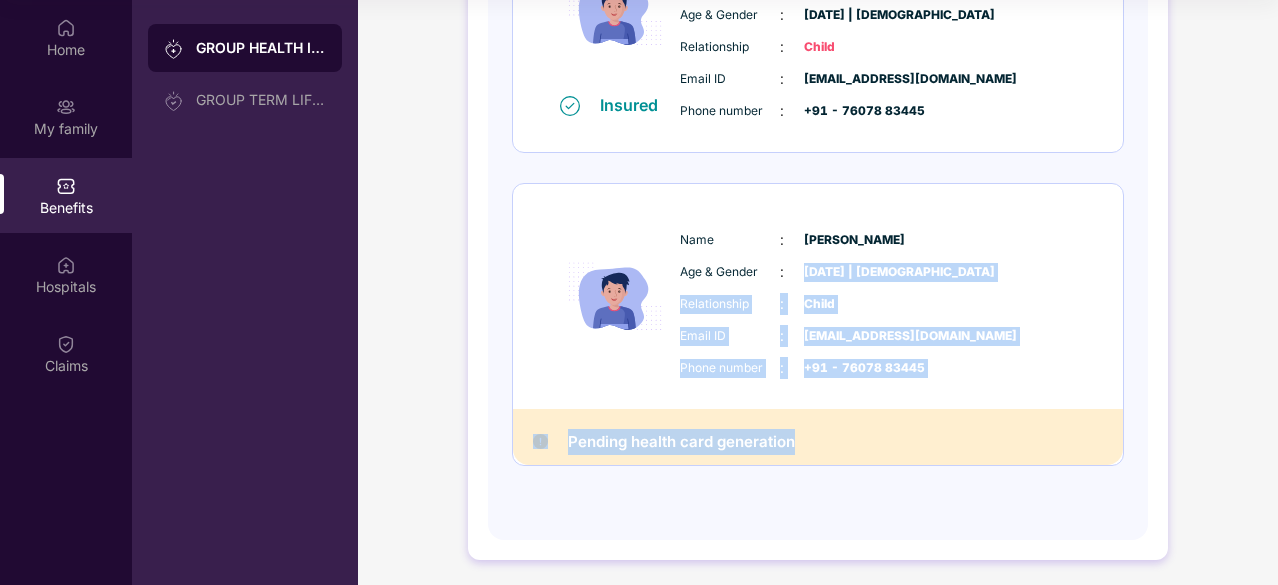 drag, startPoint x: 666, startPoint y: 434, endPoint x: 870, endPoint y: 279, distance: 256.205 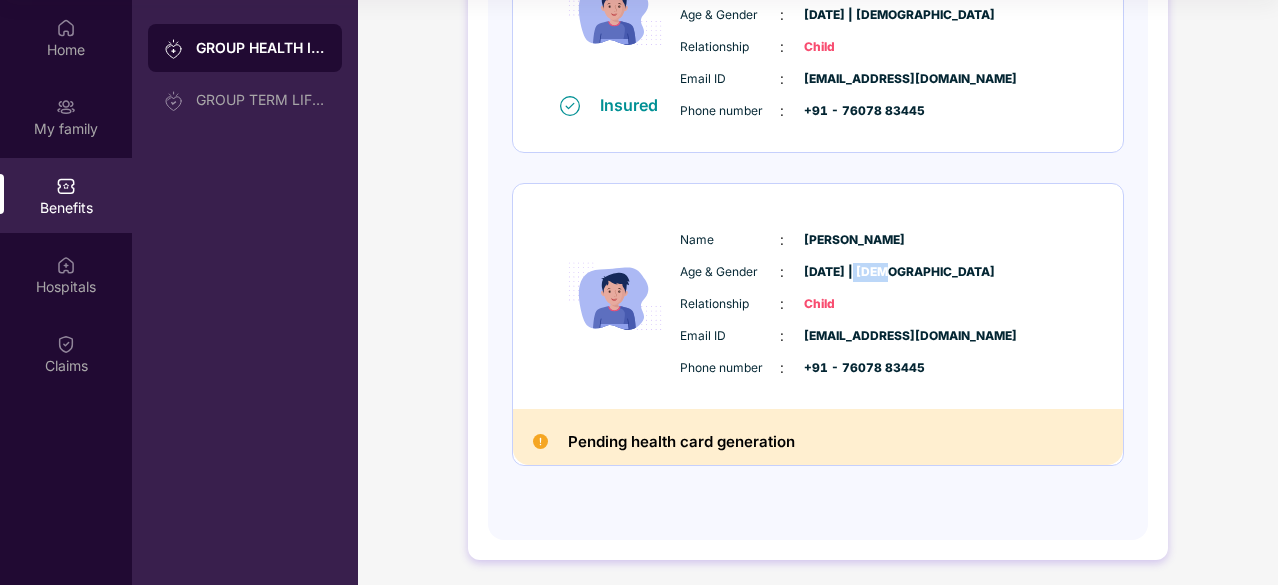 click on "Age & Gender : [DATE] | [DEMOGRAPHIC_DATA]" at bounding box center [878, 272] 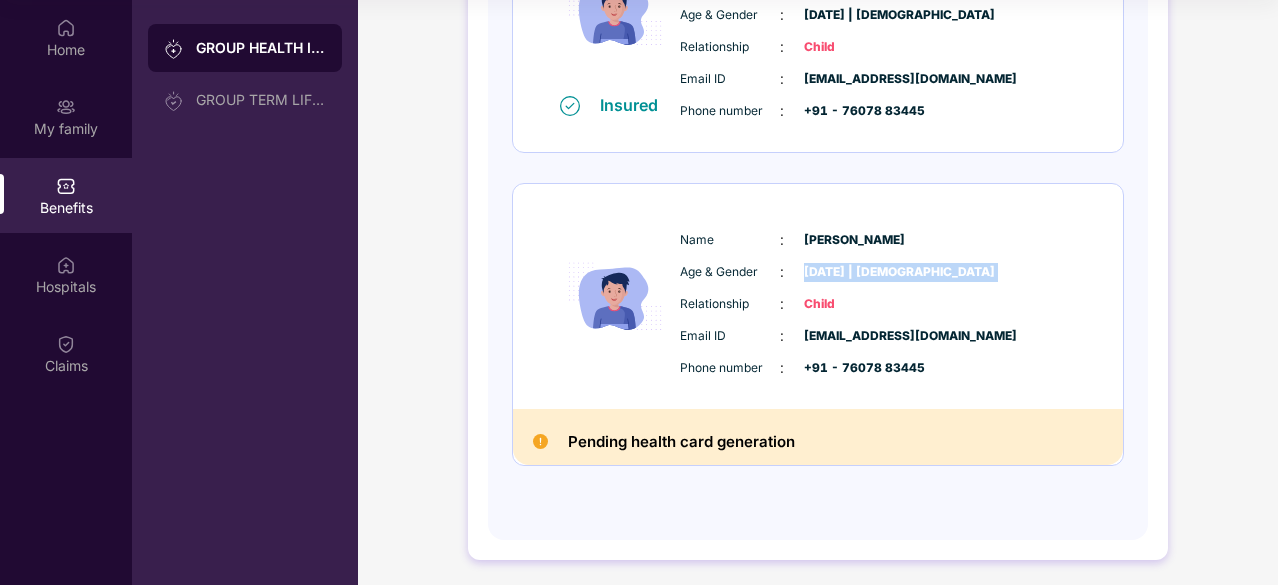 click on "Age & Gender : [DATE] | [DEMOGRAPHIC_DATA]" at bounding box center [878, 272] 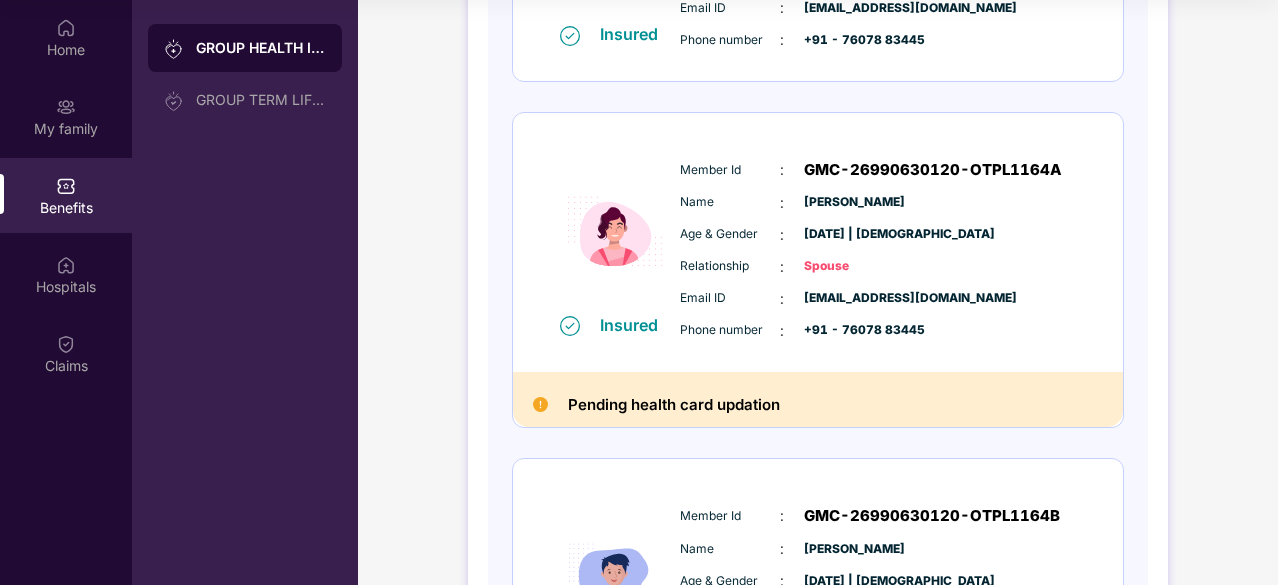 scroll, scrollTop: 454, scrollLeft: 0, axis: vertical 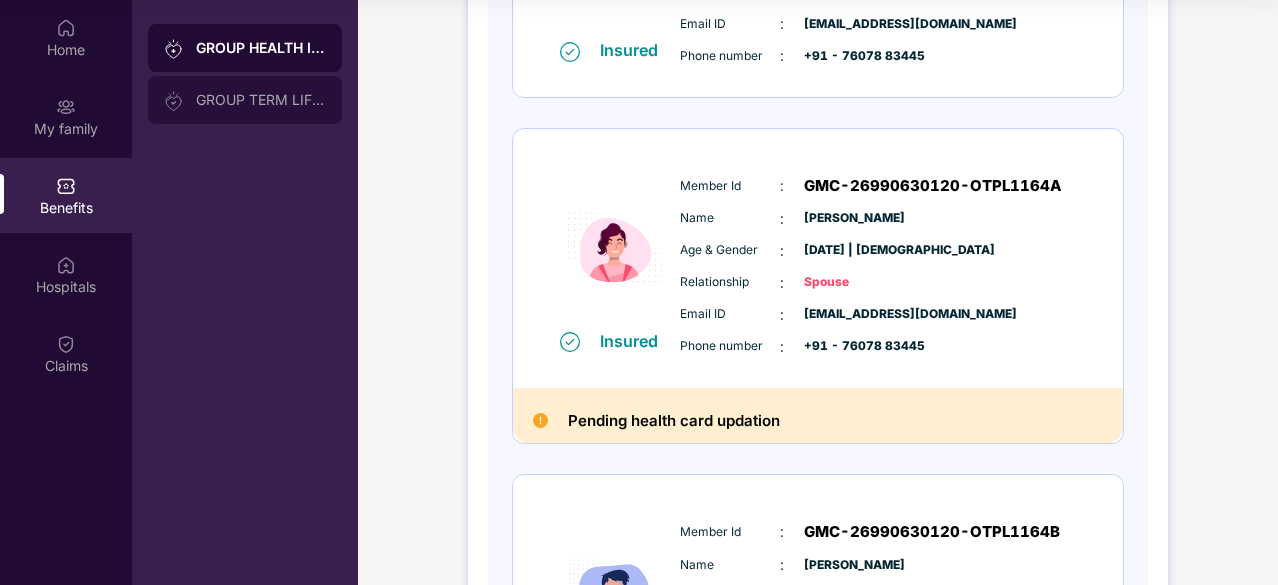 click on "GROUP TERM LIFE INSURANCE" at bounding box center [261, 100] 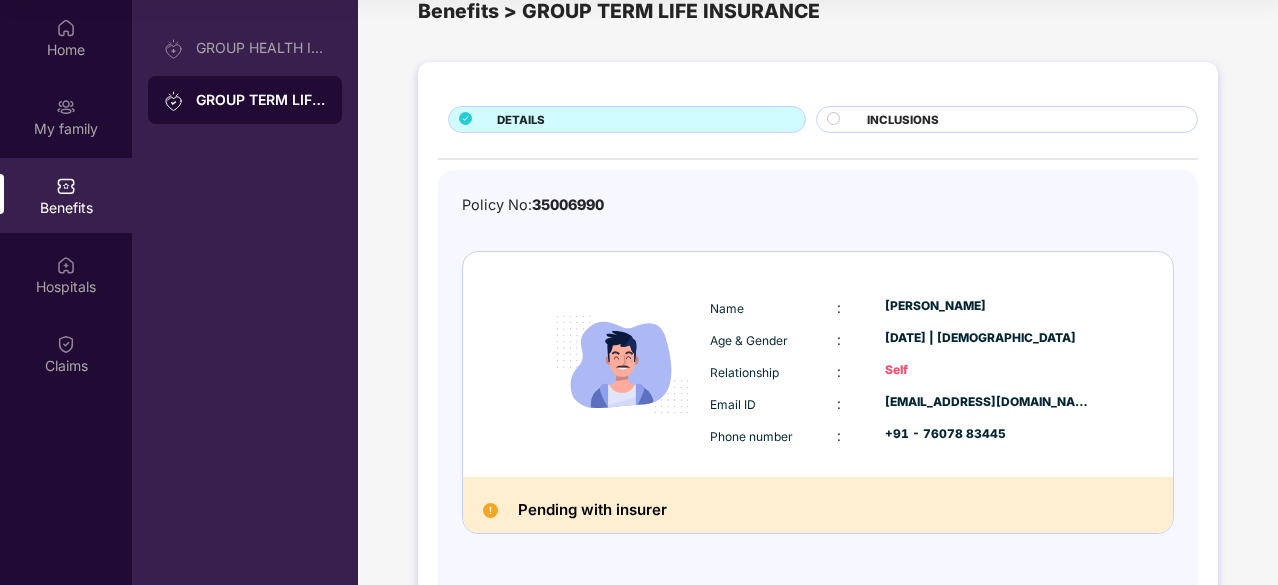 scroll, scrollTop: 50, scrollLeft: 0, axis: vertical 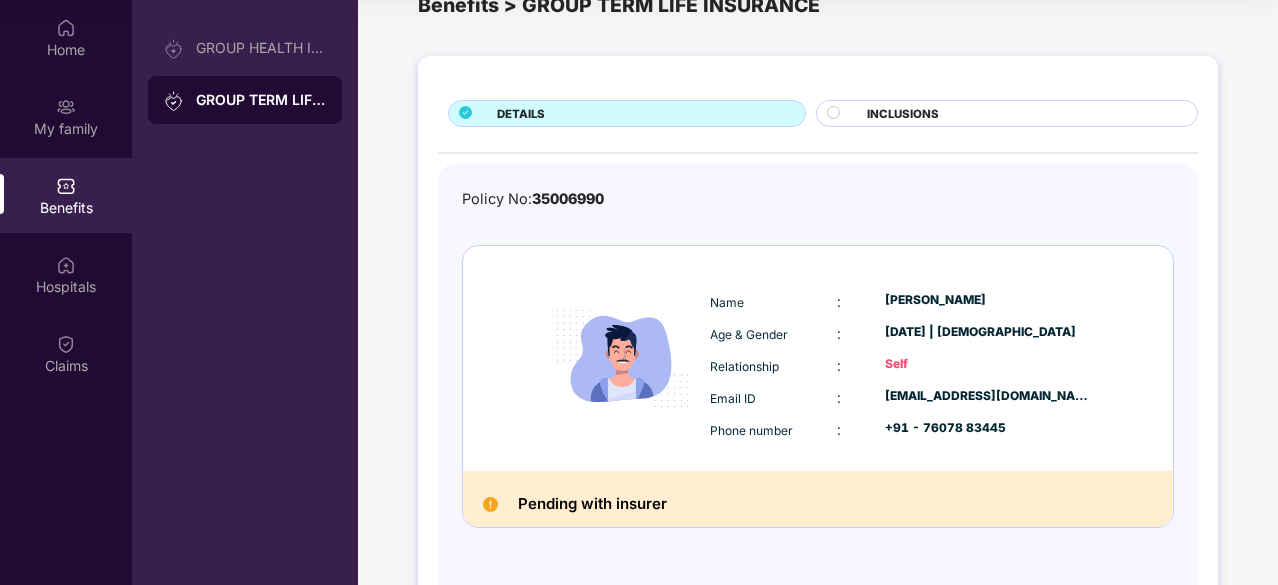 click 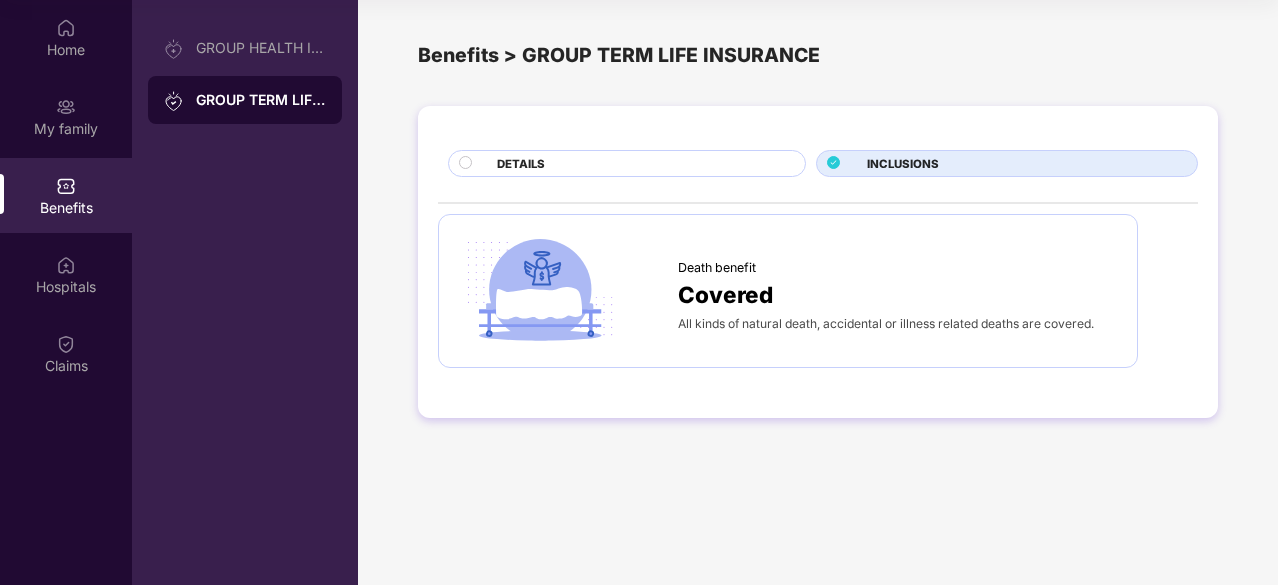 scroll, scrollTop: 0, scrollLeft: 0, axis: both 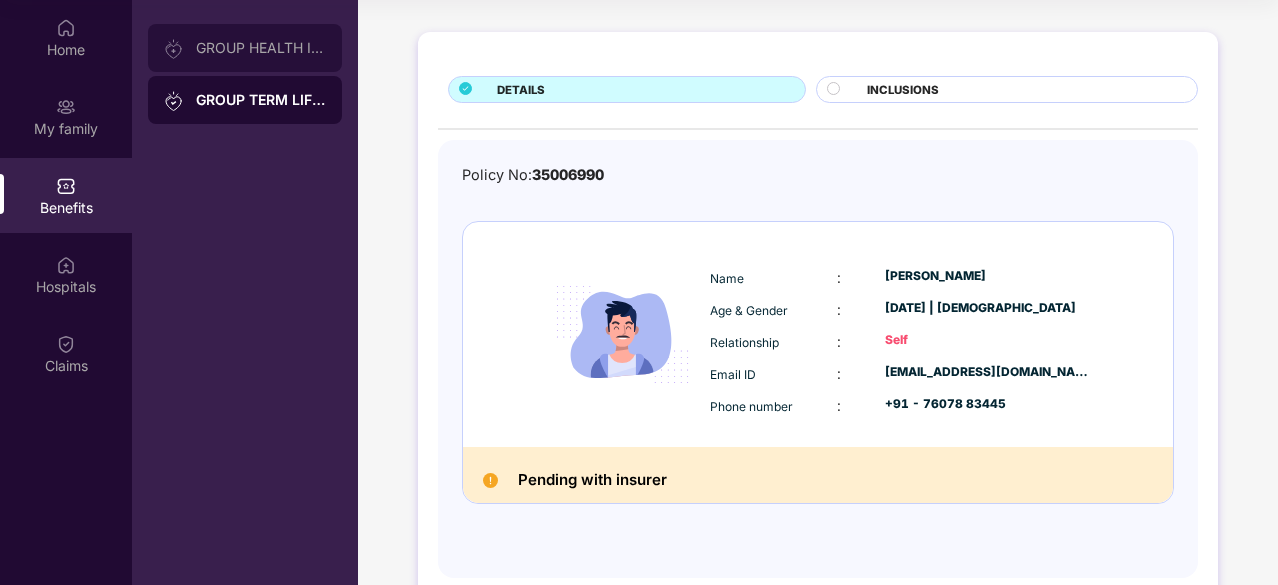 click on "GROUP HEALTH INSURANCE" at bounding box center (261, 48) 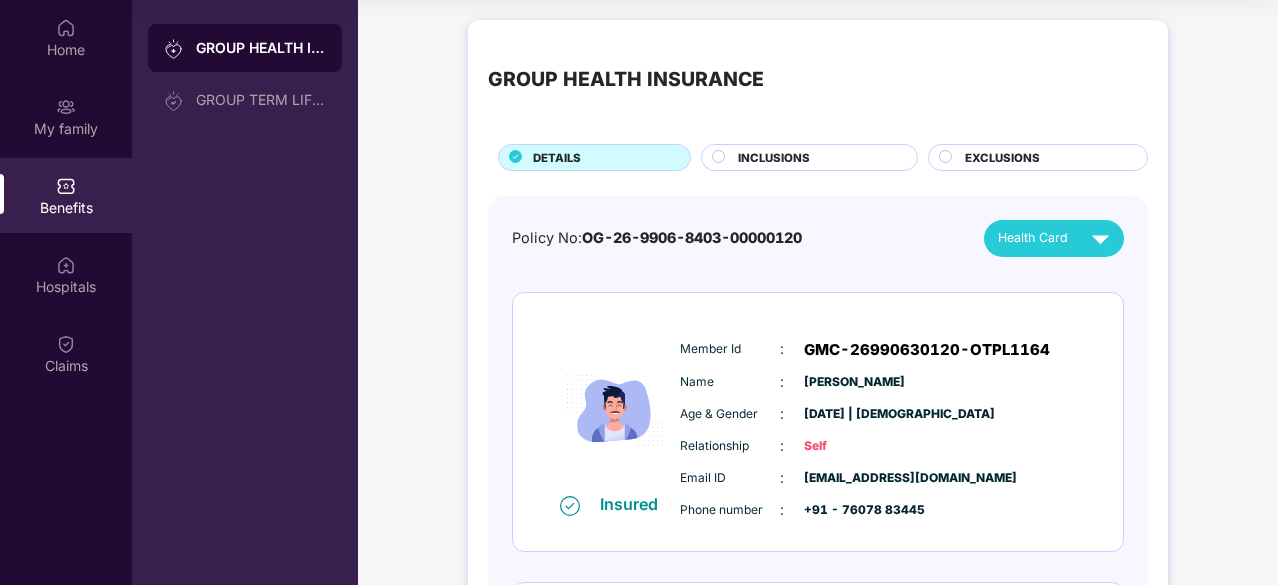 click on "INCLUSIONS" at bounding box center (774, 158) 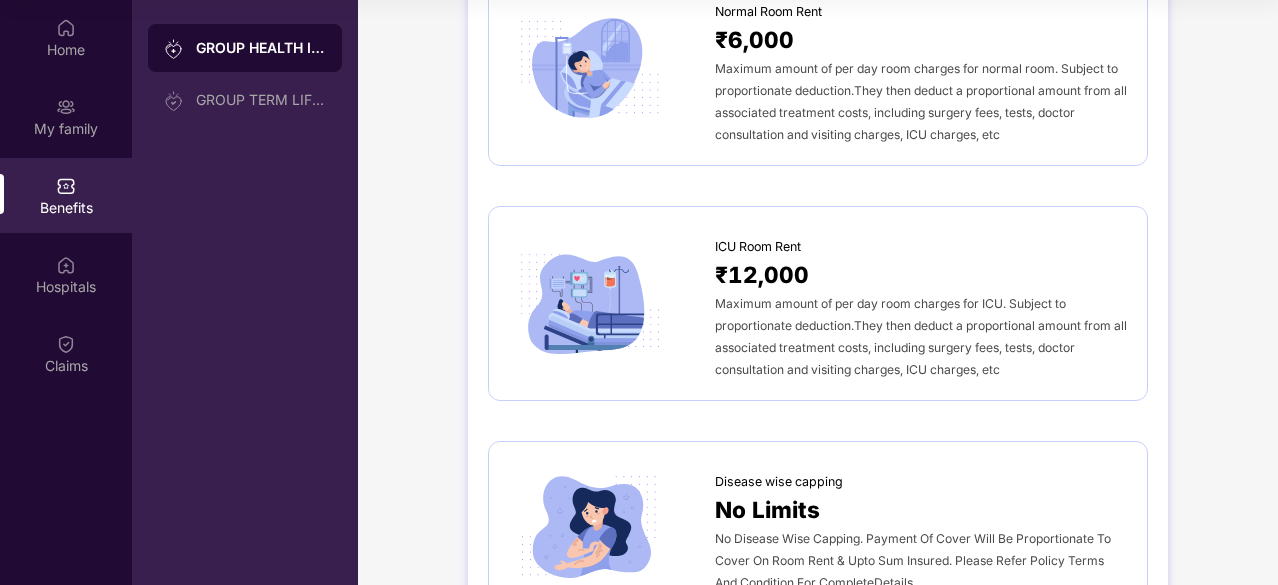 scroll, scrollTop: 0, scrollLeft: 0, axis: both 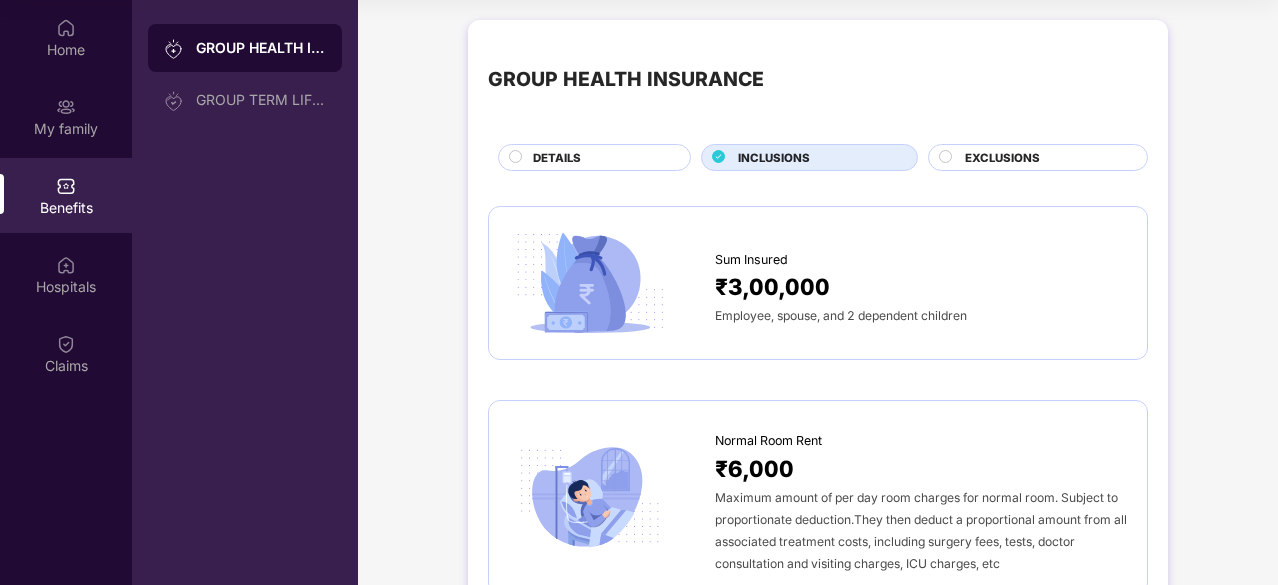 click on "EXCLUSIONS" at bounding box center (1002, 158) 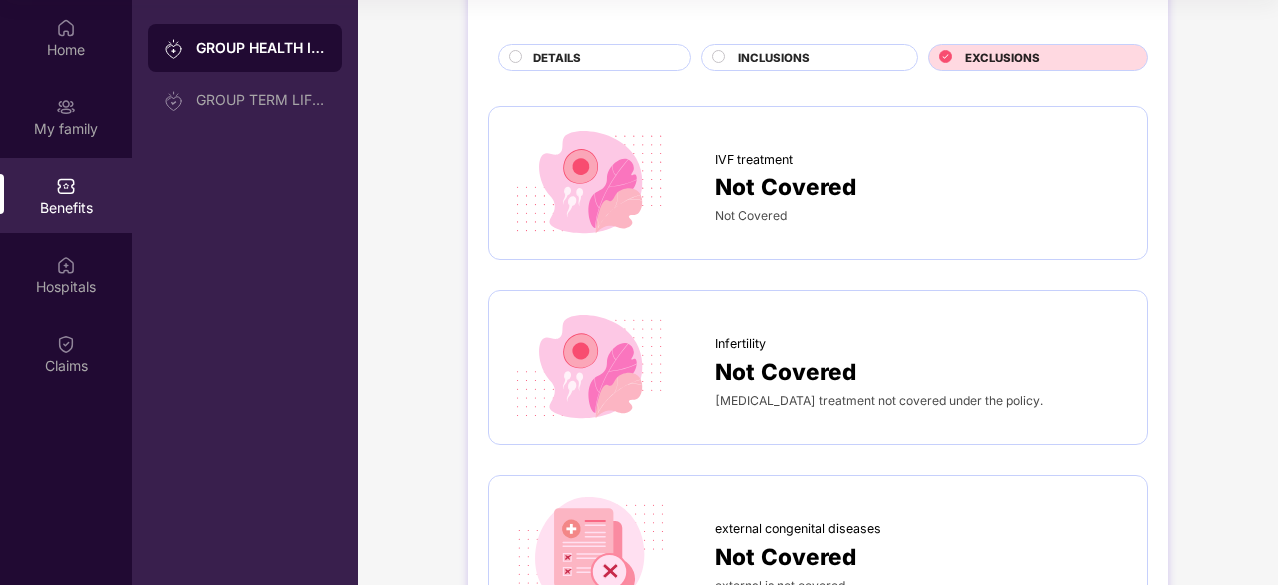 scroll, scrollTop: 0, scrollLeft: 0, axis: both 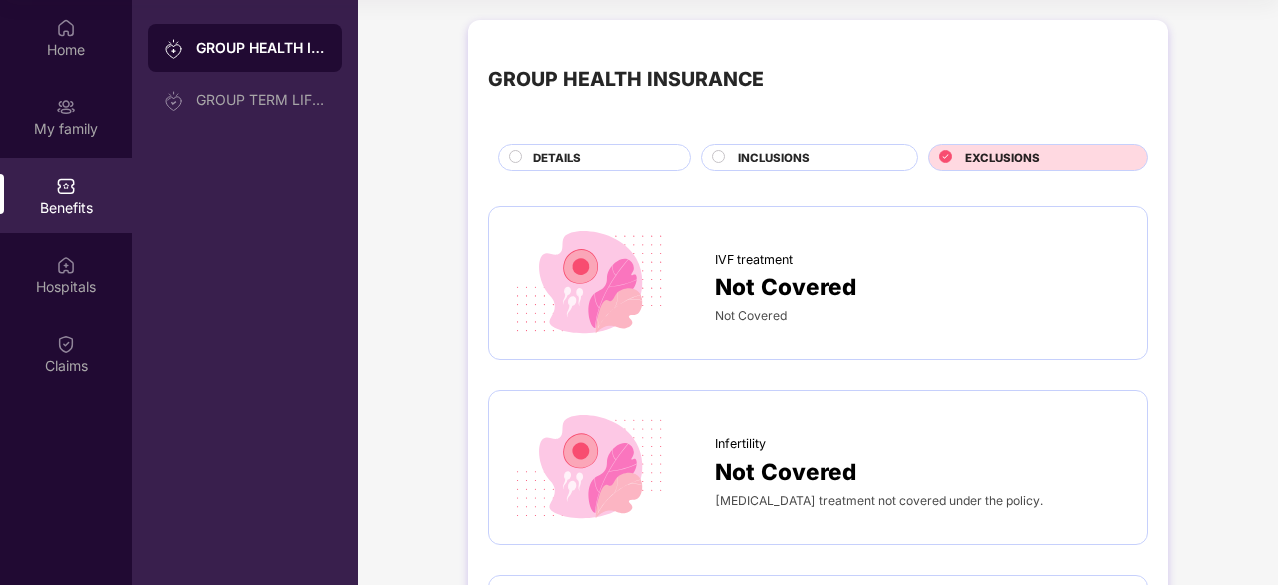 click on "DETAILS" at bounding box center (601, 159) 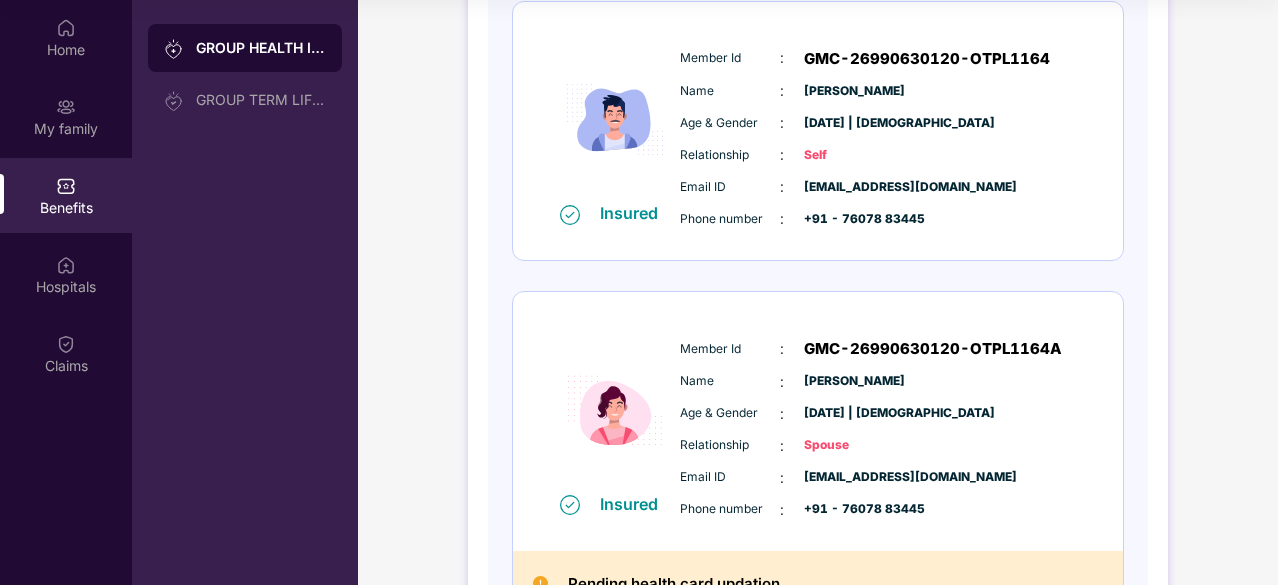 scroll, scrollTop: 310, scrollLeft: 0, axis: vertical 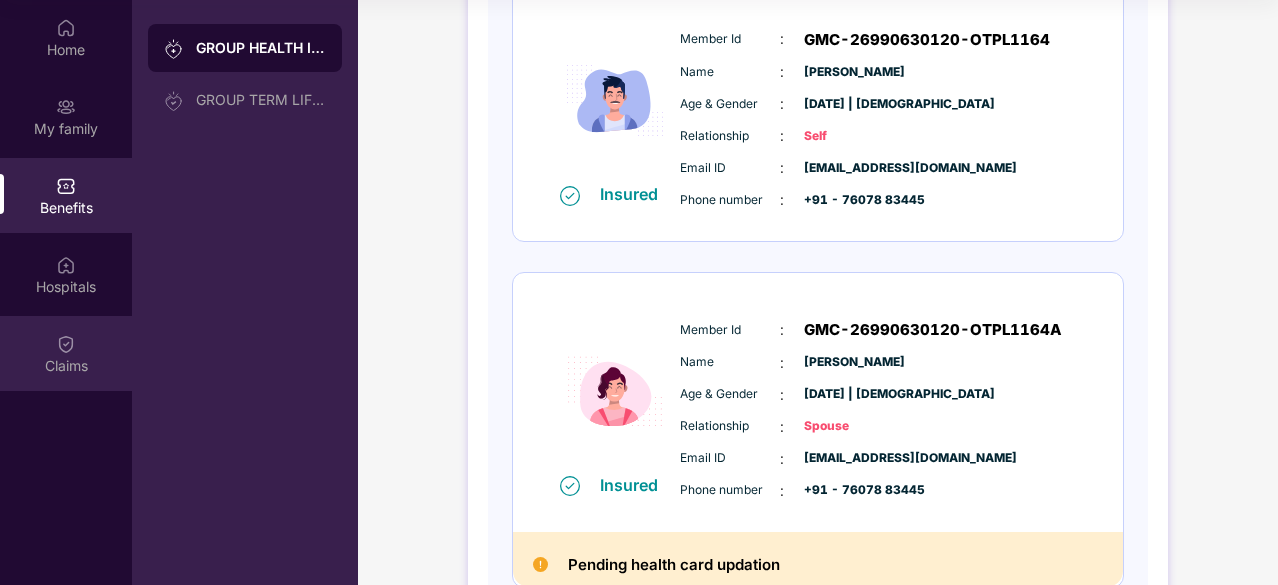 click at bounding box center (66, 344) 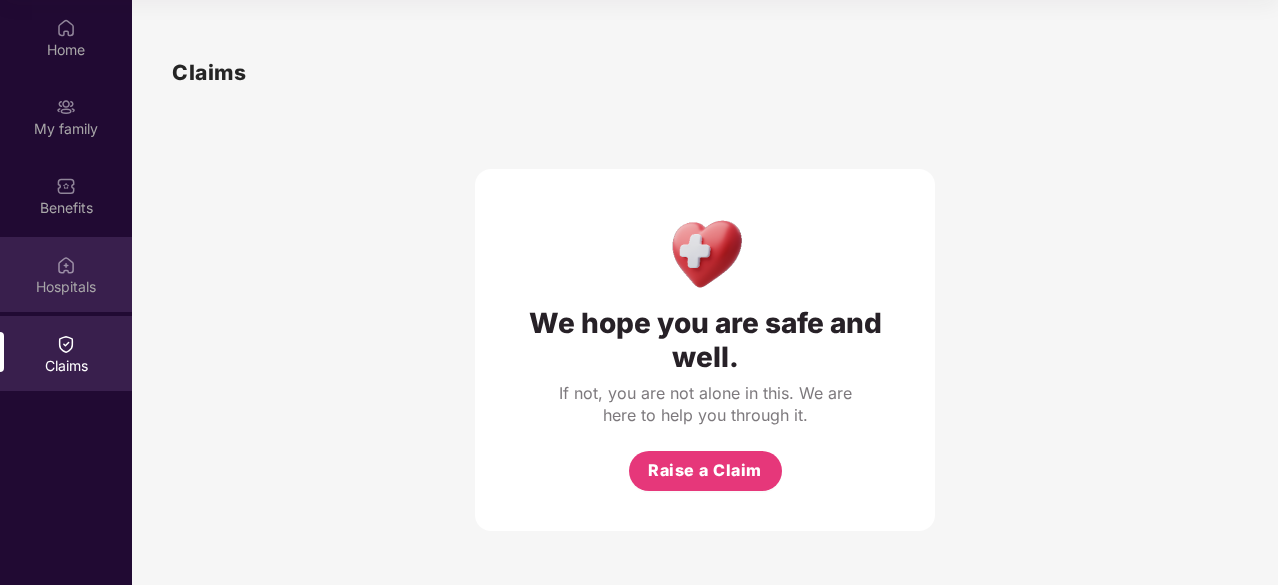 click on "Hospitals" at bounding box center [66, 274] 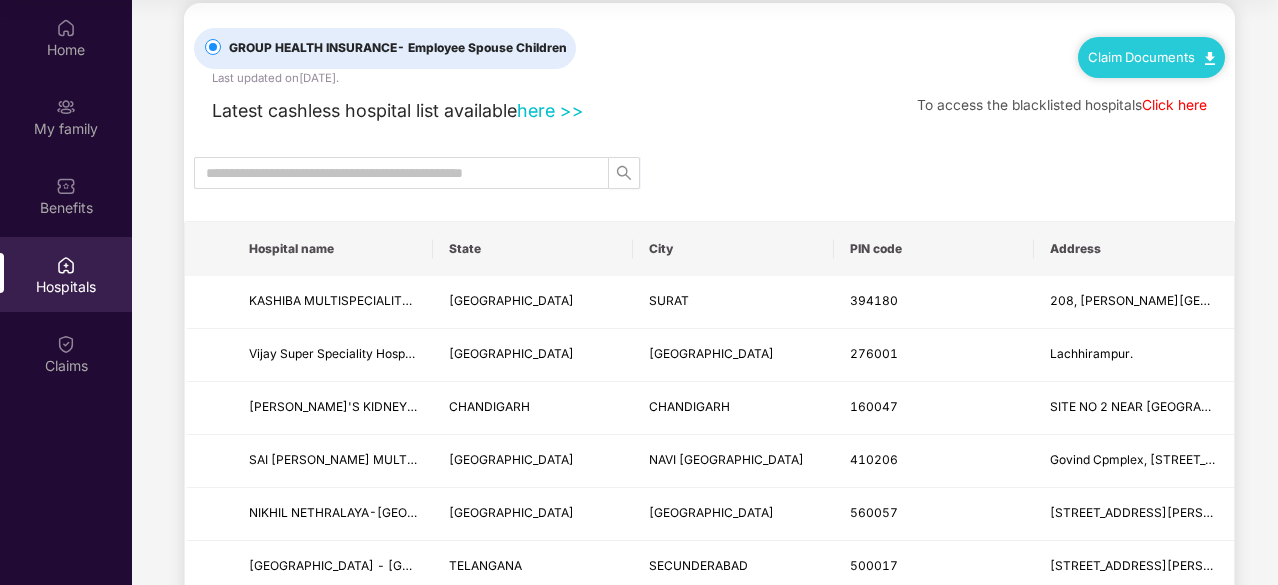 scroll, scrollTop: 0, scrollLeft: 0, axis: both 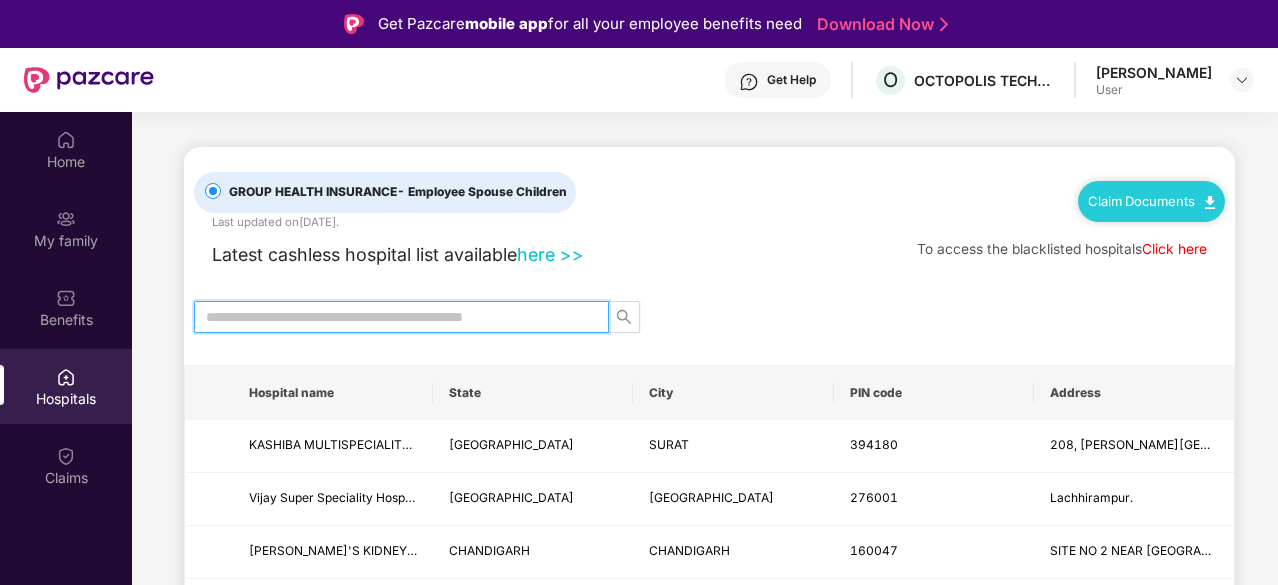 click at bounding box center (393, 317) 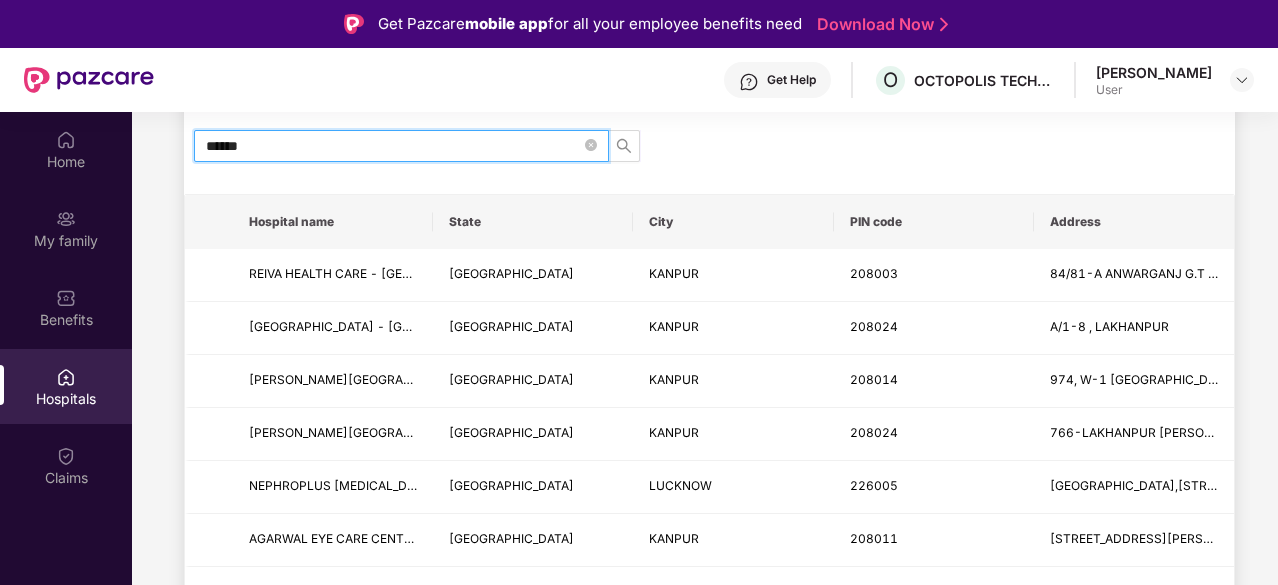 scroll, scrollTop: 172, scrollLeft: 0, axis: vertical 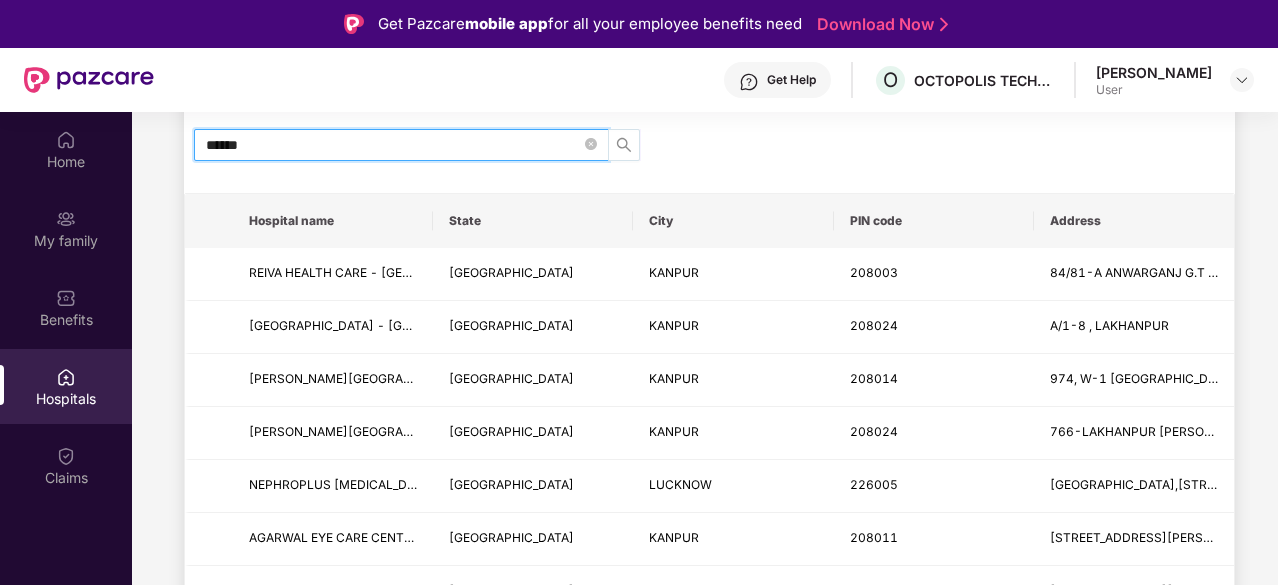 click 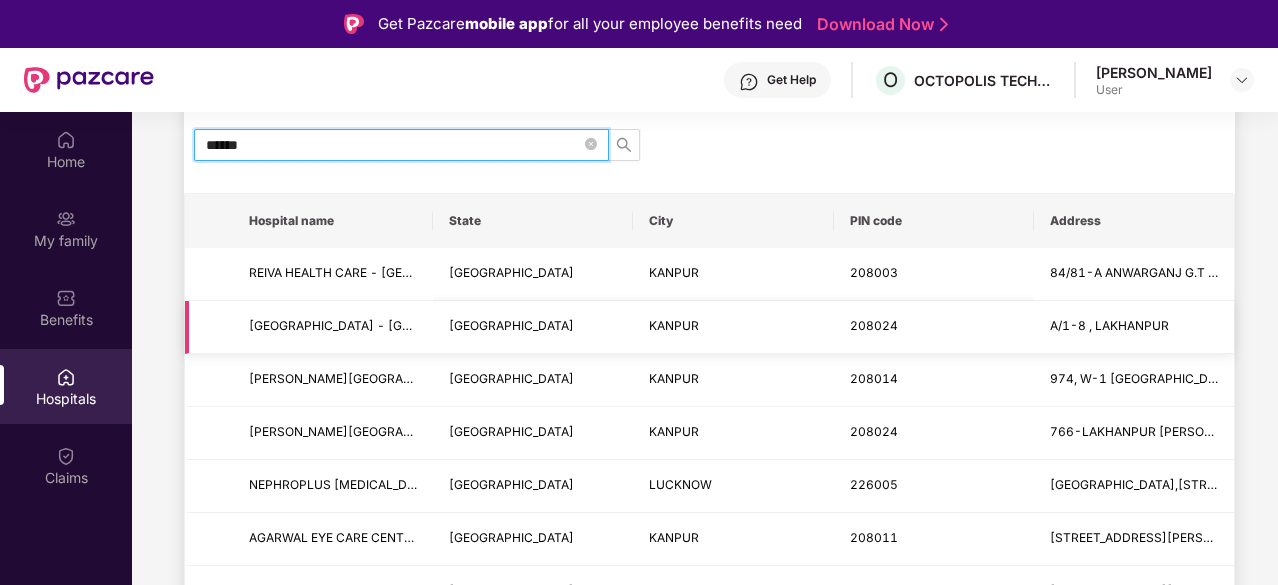 scroll, scrollTop: 172, scrollLeft: 0, axis: vertical 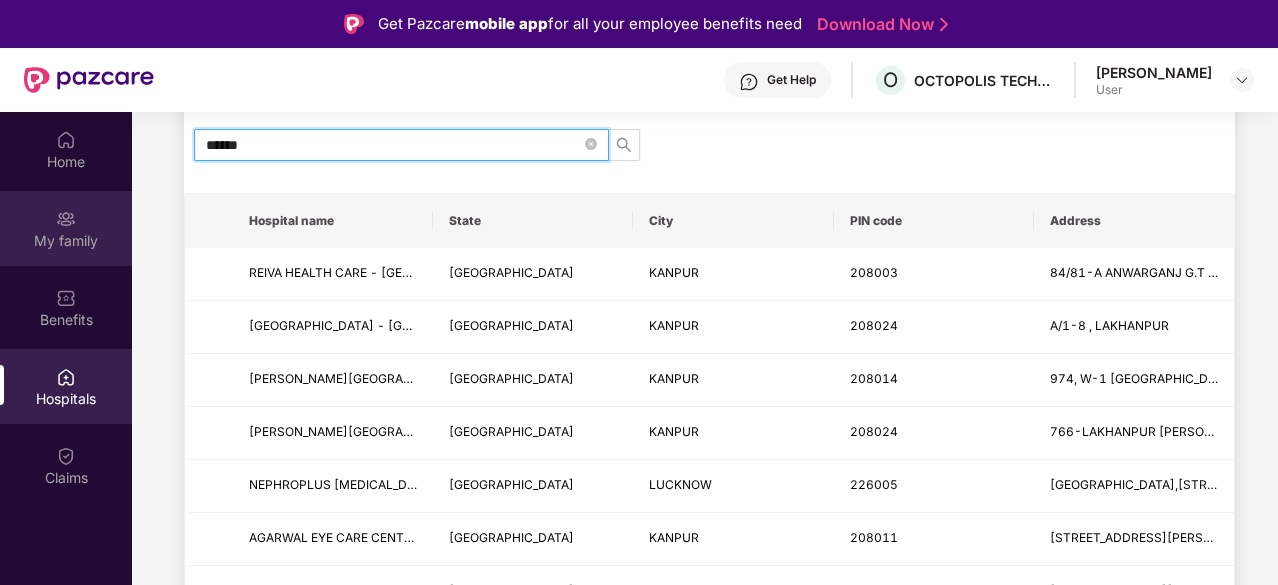 type on "******" 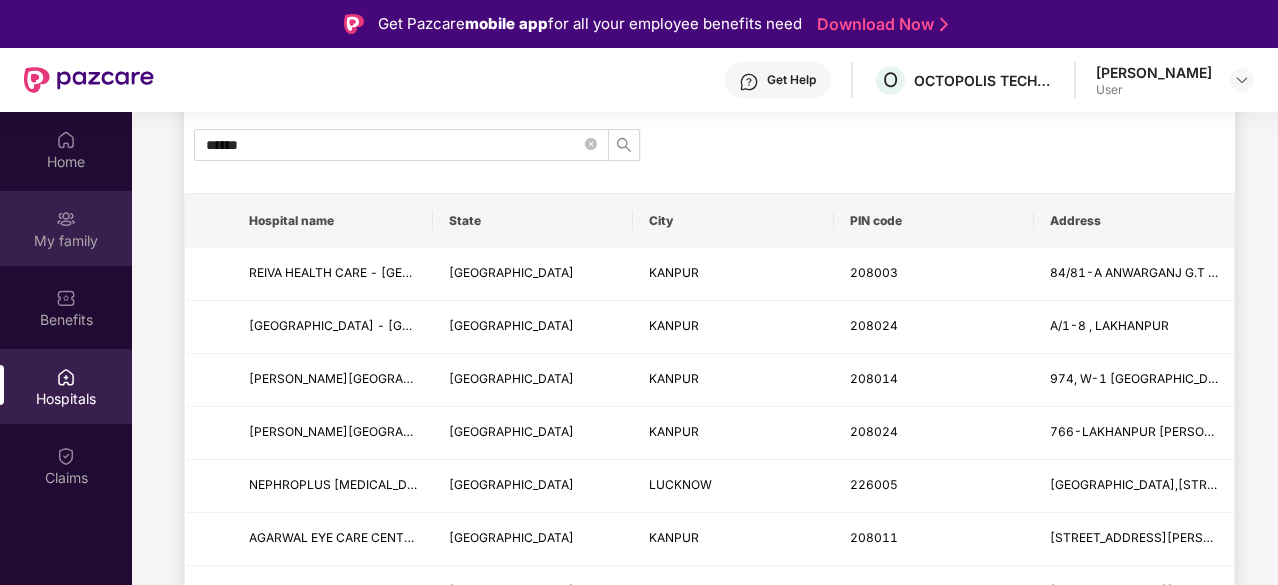 click on "My family" at bounding box center (66, 241) 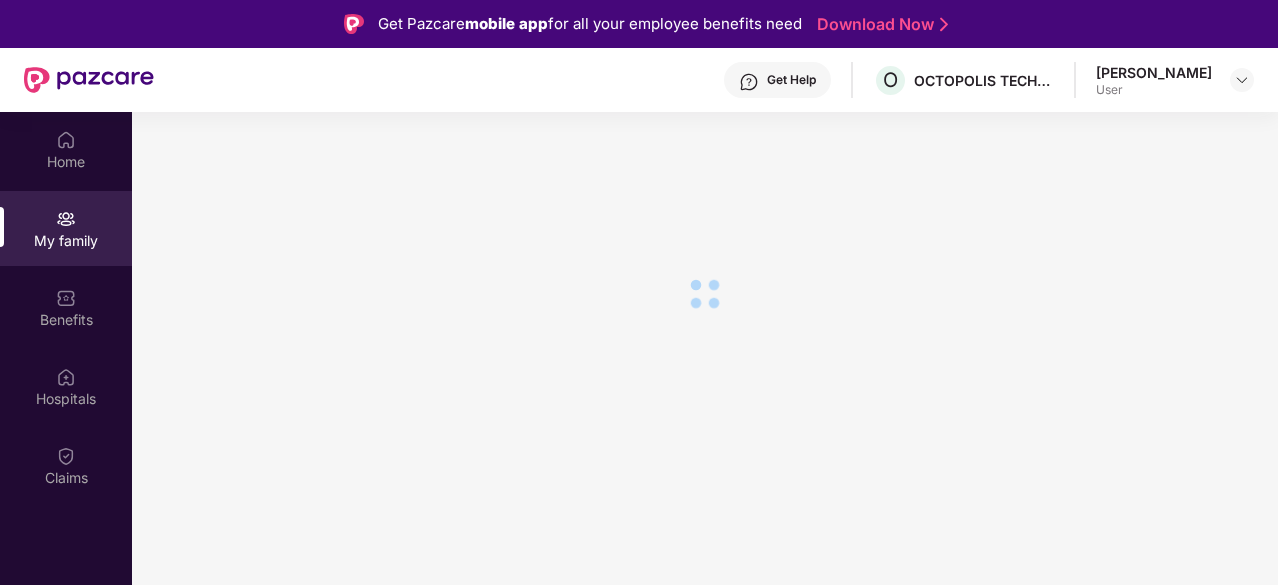 scroll, scrollTop: 0, scrollLeft: 0, axis: both 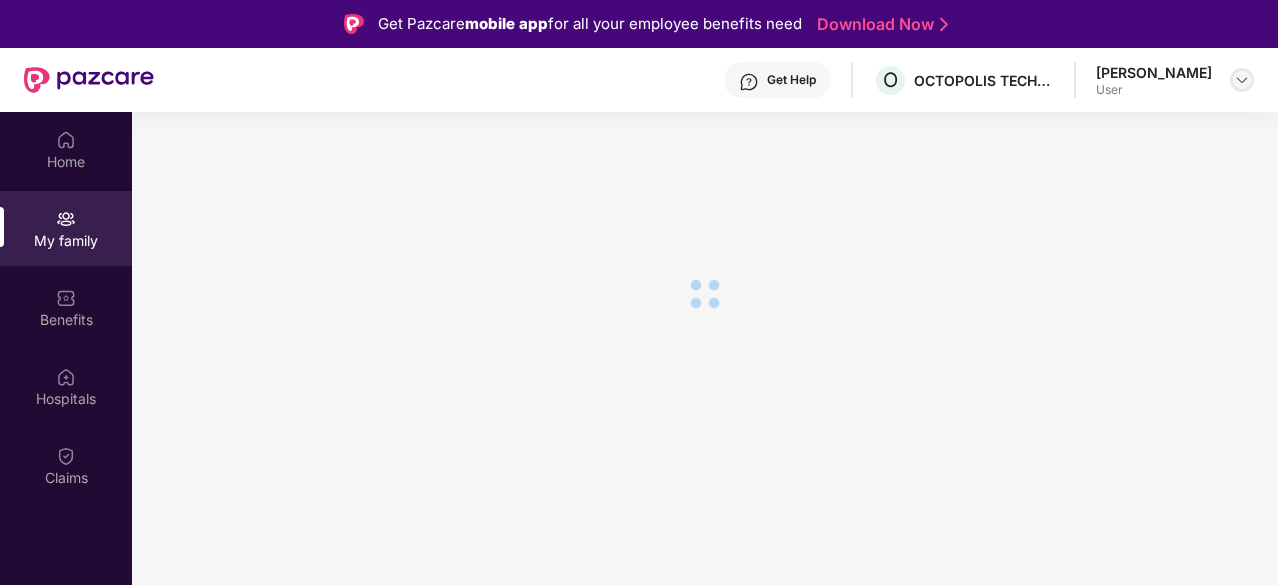 click at bounding box center (1242, 80) 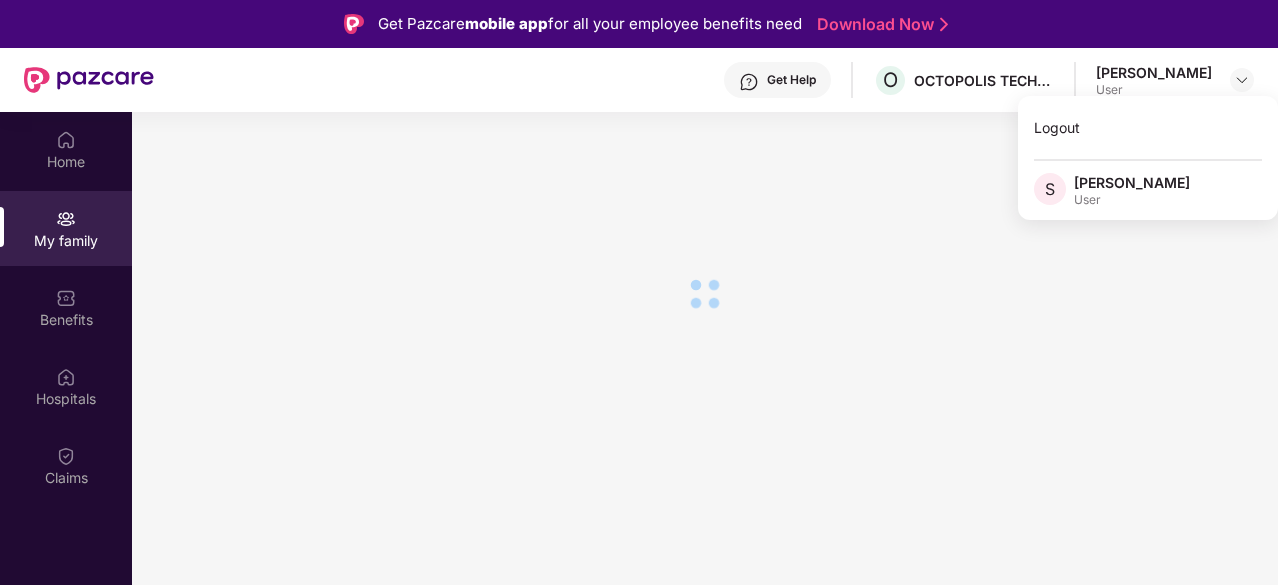 click at bounding box center (705, 294) 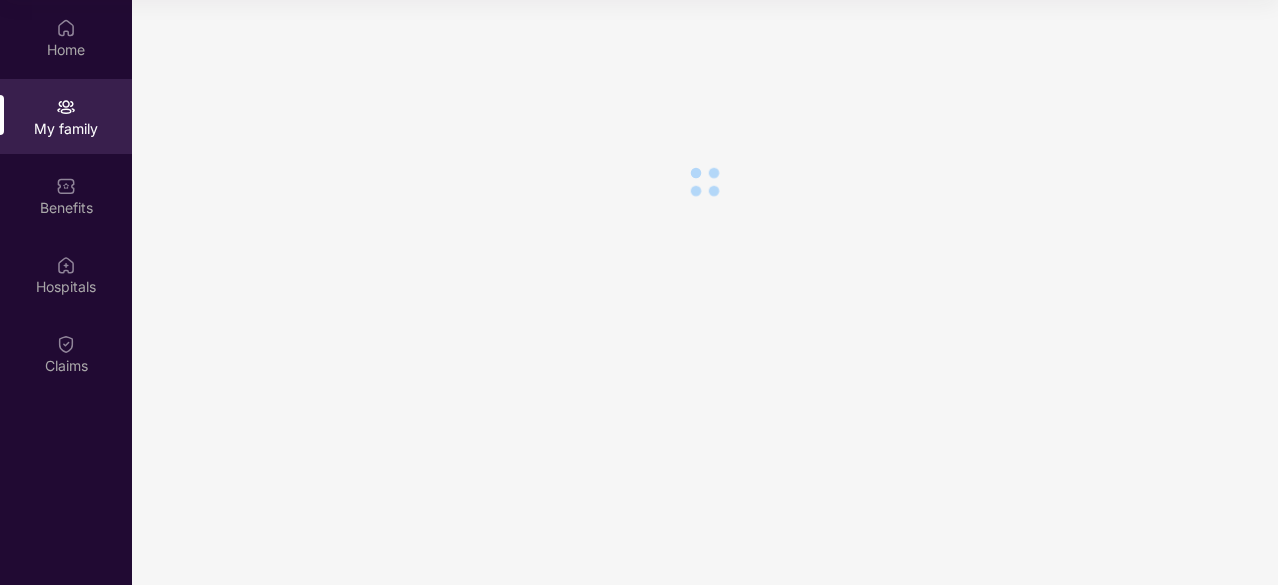 scroll, scrollTop: 0, scrollLeft: 0, axis: both 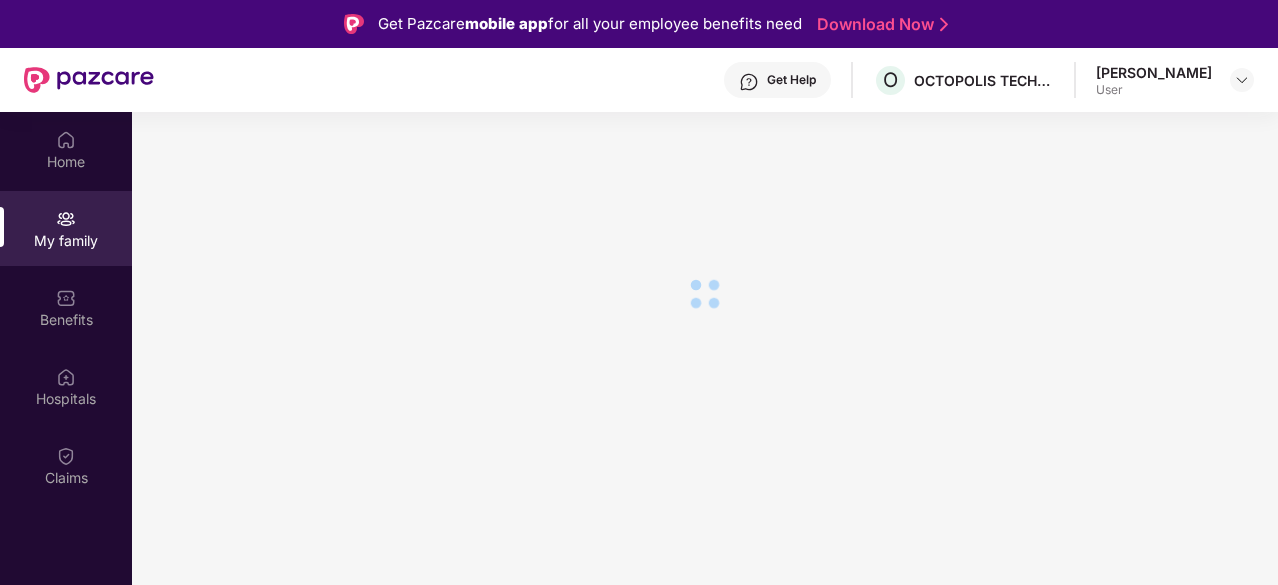 click at bounding box center [705, 294] 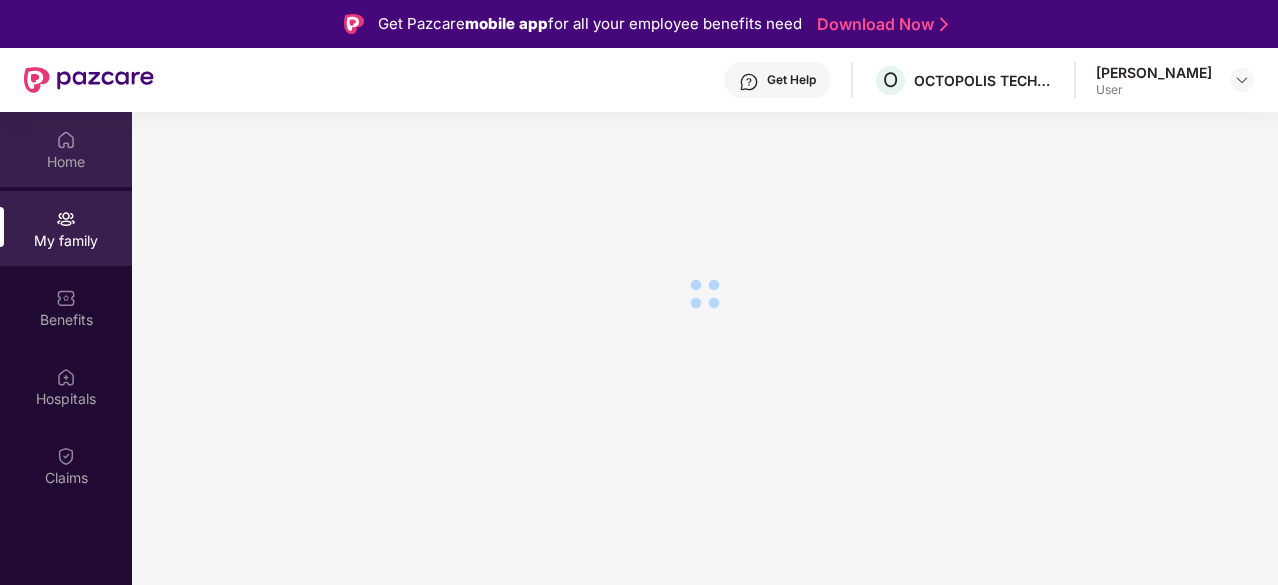 click on "Home" at bounding box center (66, 162) 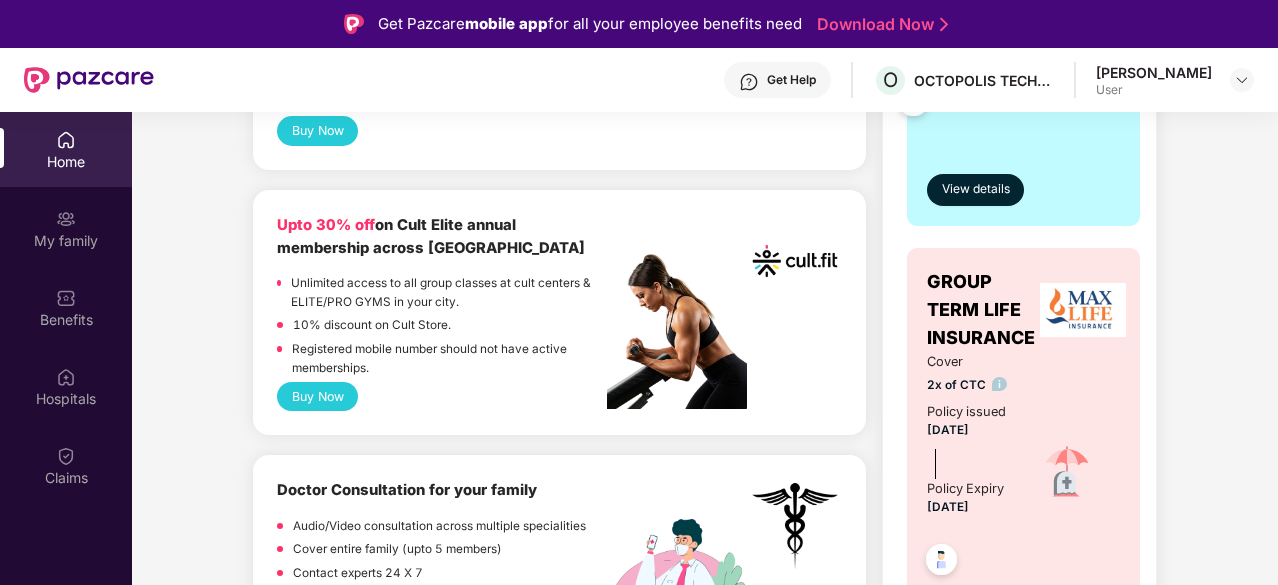 scroll, scrollTop: 760, scrollLeft: 0, axis: vertical 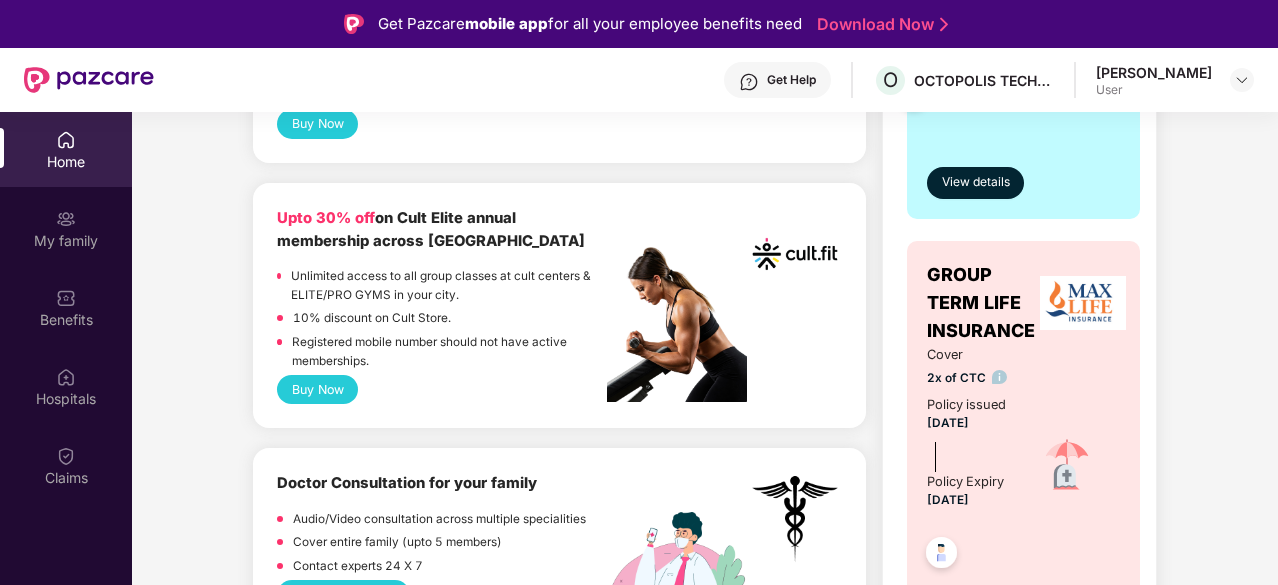 click on "Upto 45% off  on Fitpass pro annual membership plan Unlimited access to 8,100 gyms and fitness studios across [GEOGRAPHIC_DATA] Free Noise smartwatch  worth ₹5,999 to track your fitness progress Personalized diet plans from expert nutritionists             Frequently Asked Questions!        Buy Now Upto 30% off  on Cult Elite annual membership across India Unlimited access to all group classes at cult centers & ELITE/PRO GYMS in your city. 10% discount on Cult Store.  Registered mobile number should not have active memberships. Buy Now Doctor Consultation for your family Audio/Video consultation across multiple specialities Cover entire family (upto 5 members) Contact experts 24 X 7 Start Consultation Vaccination,  Get ready for a Vaccination season! Lowers the occurrence and reduces the severity of [MEDICAL_DATA]-related illness. Helps prevent [MEDICAL_DATA]-related hospitalizations and deaths. Reduces absenteeism at work or school days due to [MEDICAL_DATA]. Prevents the spread among communities, safeguarding families. Book Now Get  upto 27% off" at bounding box center [559, 2058] 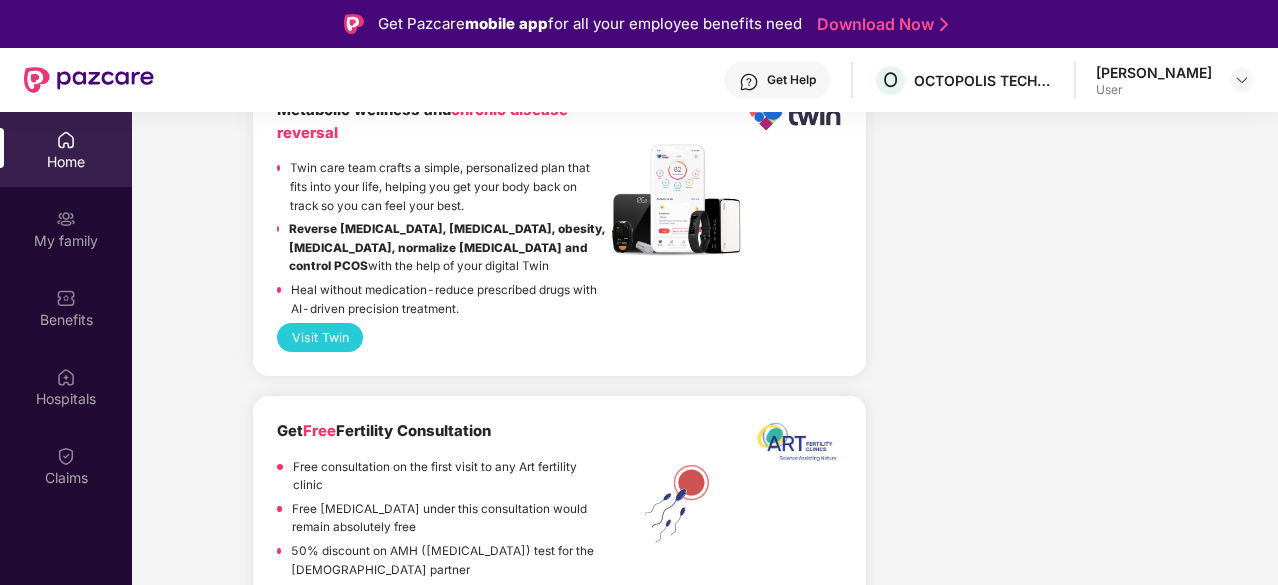 scroll, scrollTop: 4308, scrollLeft: 0, axis: vertical 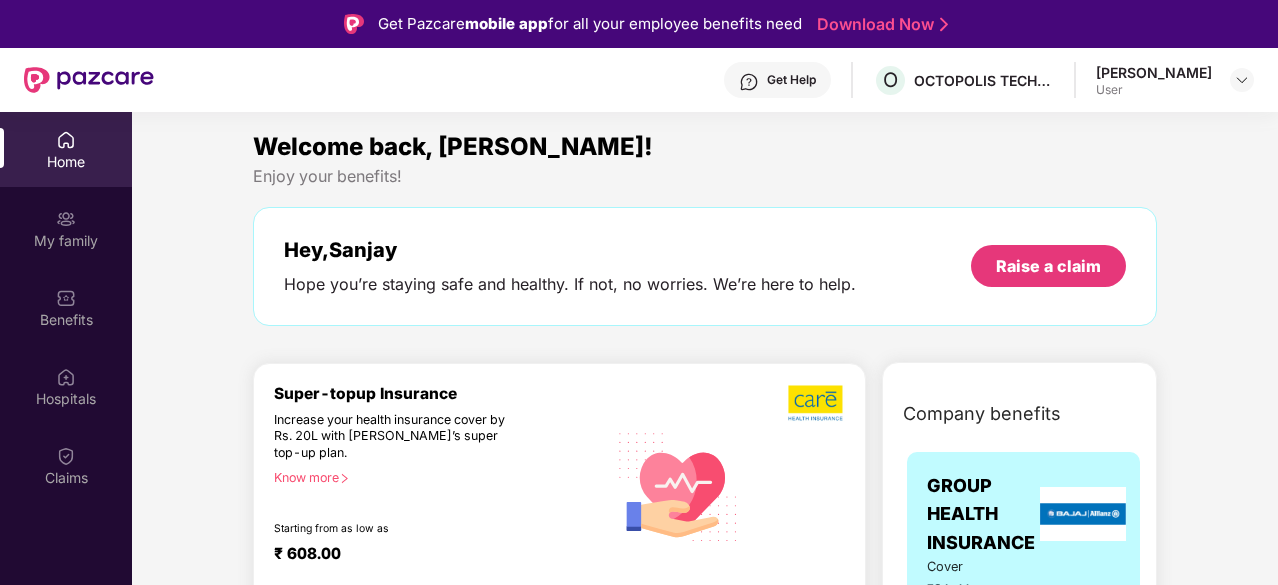 click on "Get Help" at bounding box center (791, 80) 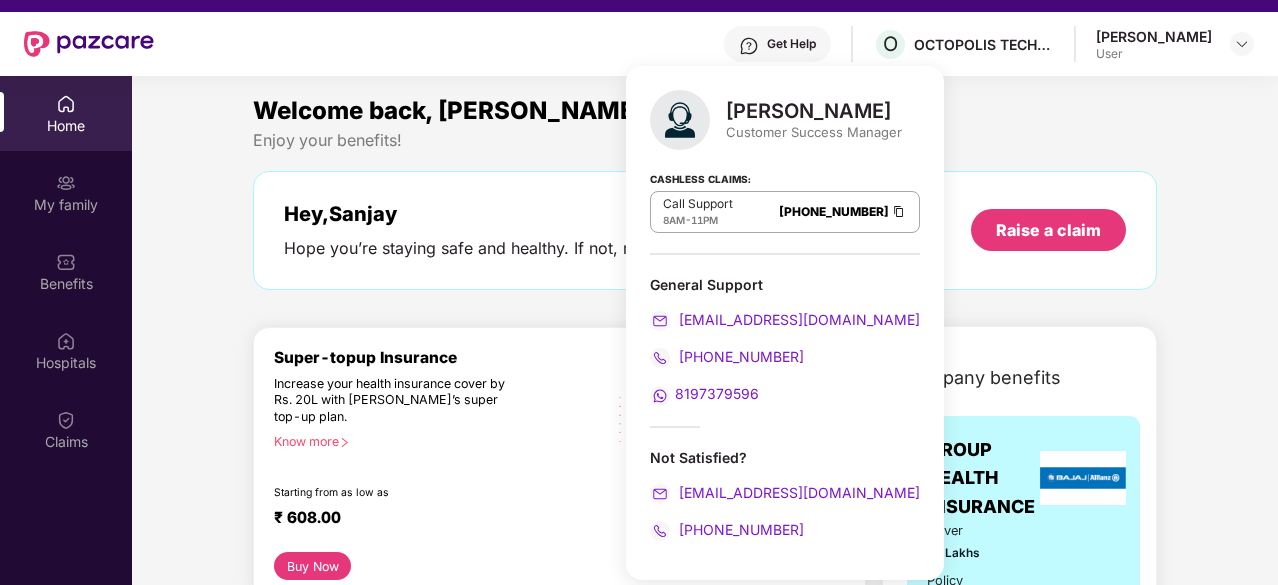 scroll, scrollTop: 30, scrollLeft: 0, axis: vertical 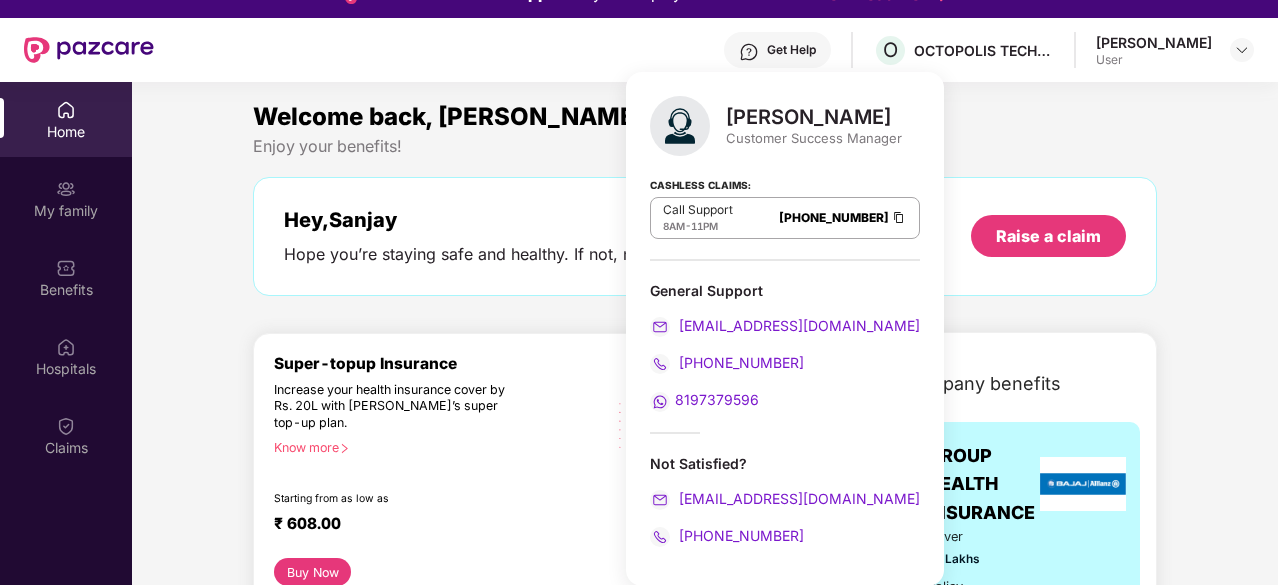 click on "8197379596" at bounding box center [717, 399] 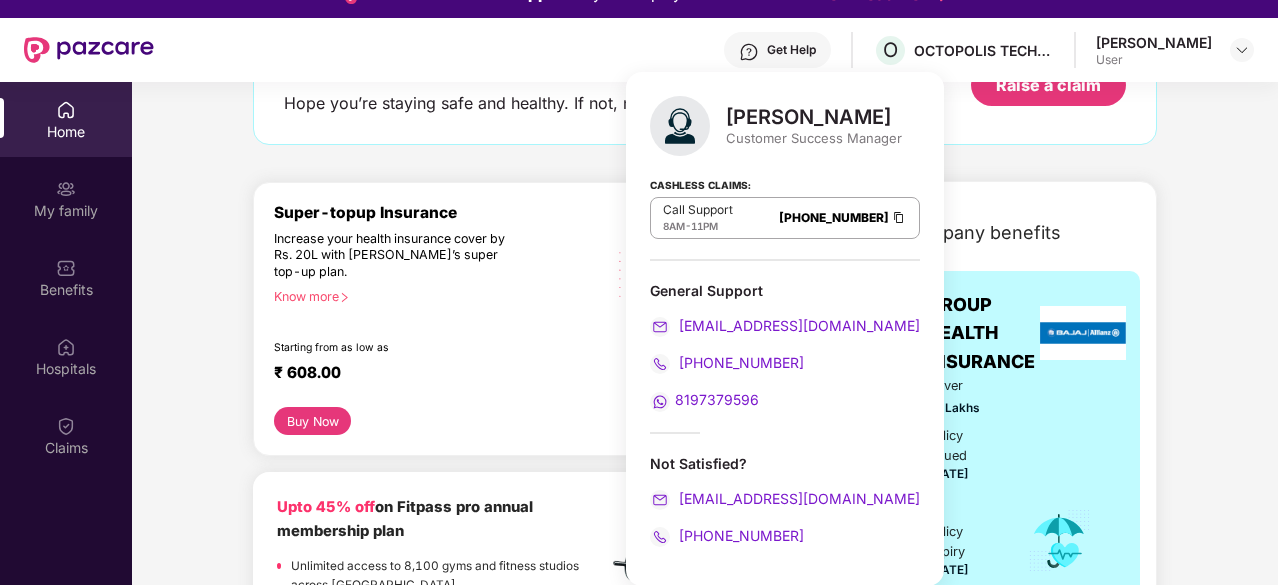 scroll, scrollTop: 149, scrollLeft: 0, axis: vertical 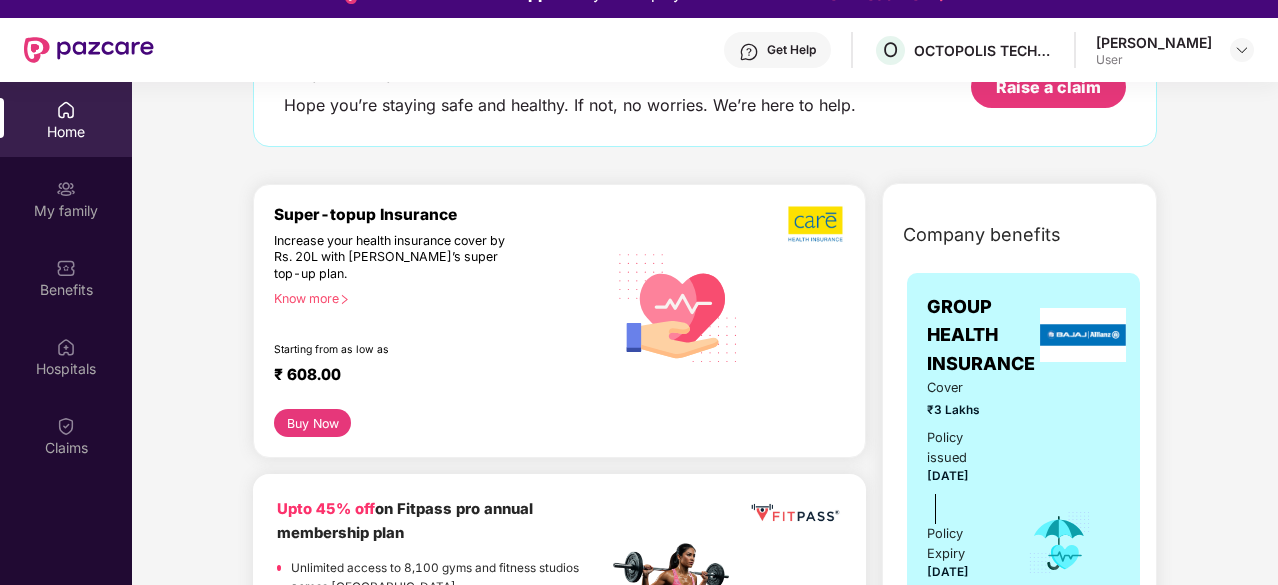 click on "Company benefits GROUP HEALTH INSURANCE Cover ₹3 Lakhs    Policy issued [DATE] Policy Expiry [DATE] View details GROUP TERM LIFE INSURANCE Cover 2x of CTC    Policy issued [DATE] Policy Expiry [DATE] View details" at bounding box center (1019, 757) 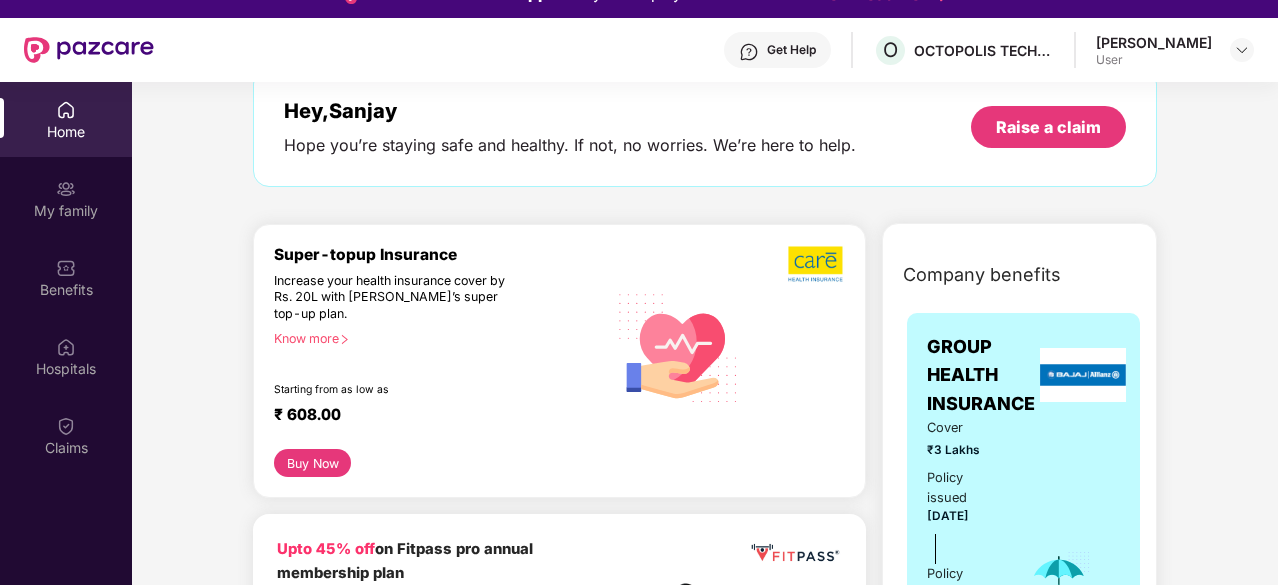 scroll, scrollTop: 0, scrollLeft: 0, axis: both 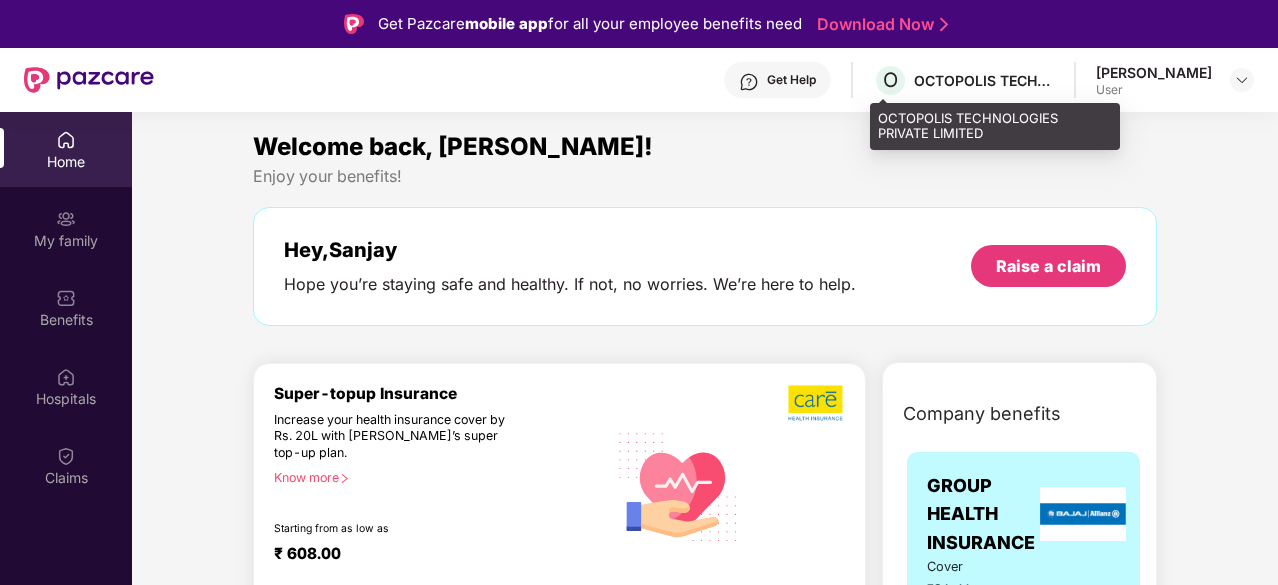 click on "OCTOPOLIS TECHNOLOGIES PRIVATE LIMITED" at bounding box center [984, 80] 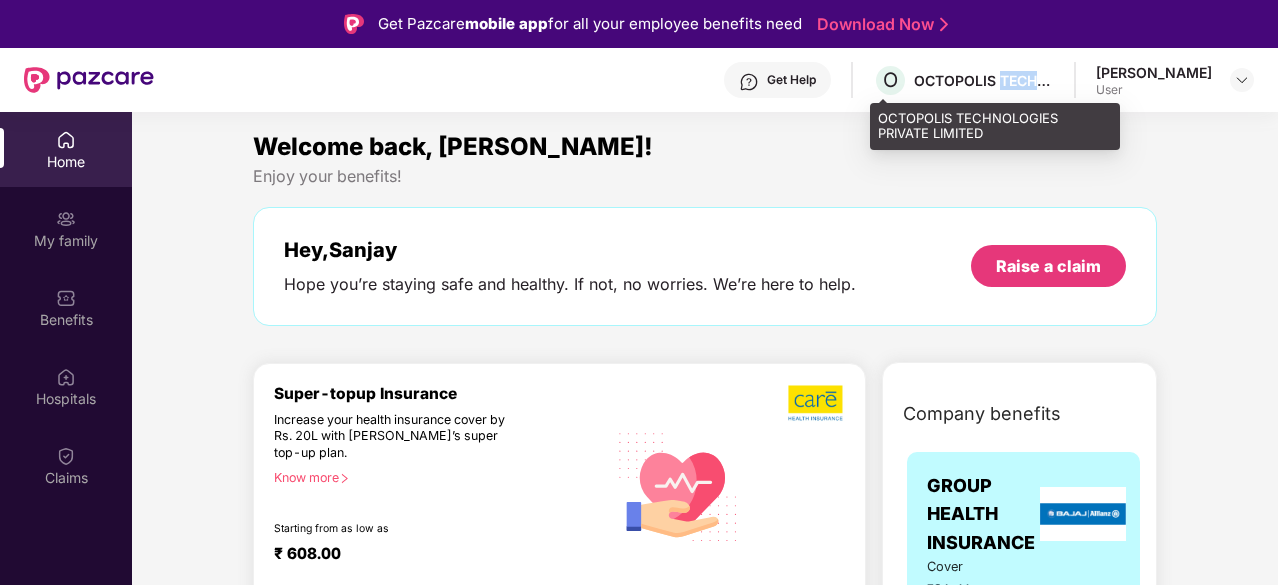 click on "OCTOPOLIS TECHNOLOGIES PRIVATE LIMITED" at bounding box center [984, 80] 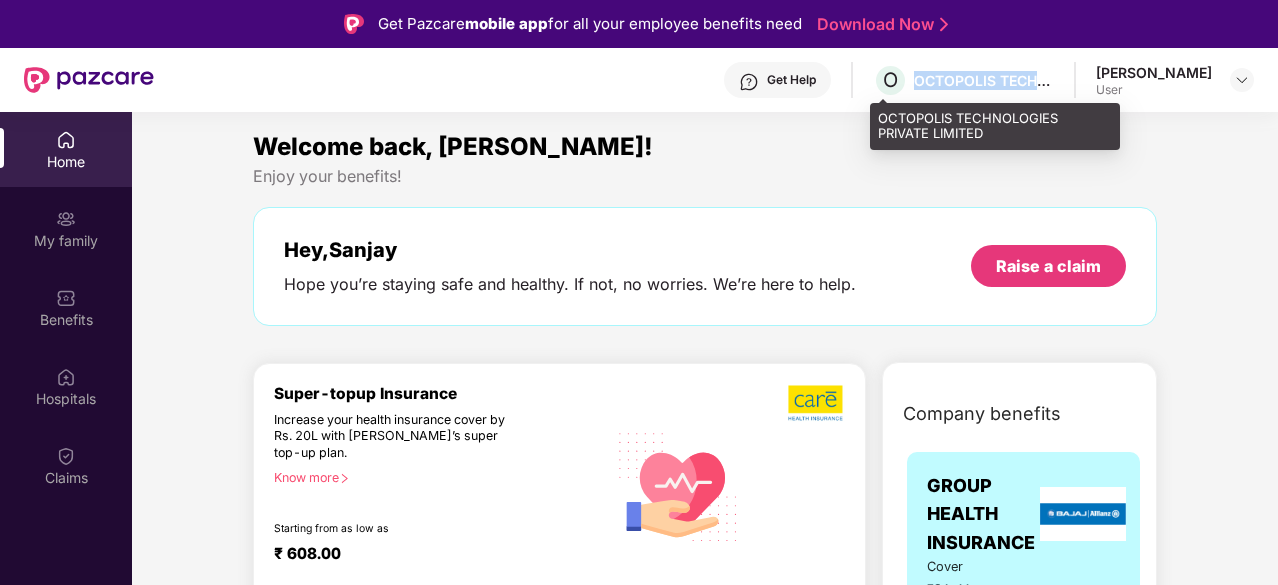 click on "OCTOPOLIS TECHNOLOGIES PRIVATE LIMITED" at bounding box center (984, 80) 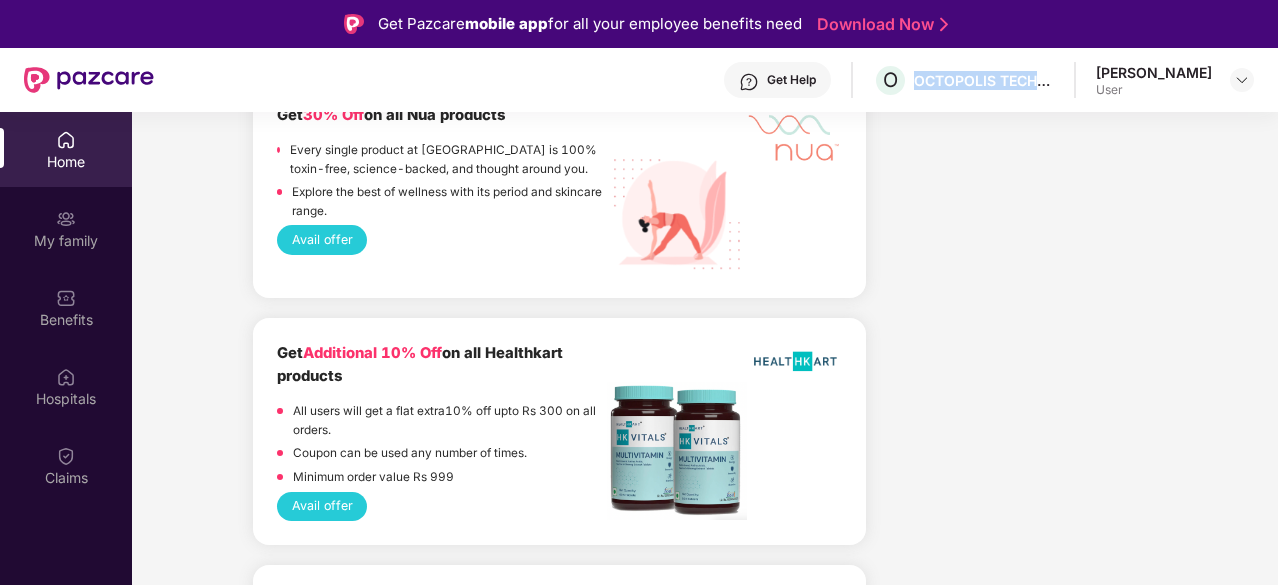 scroll, scrollTop: 4308, scrollLeft: 0, axis: vertical 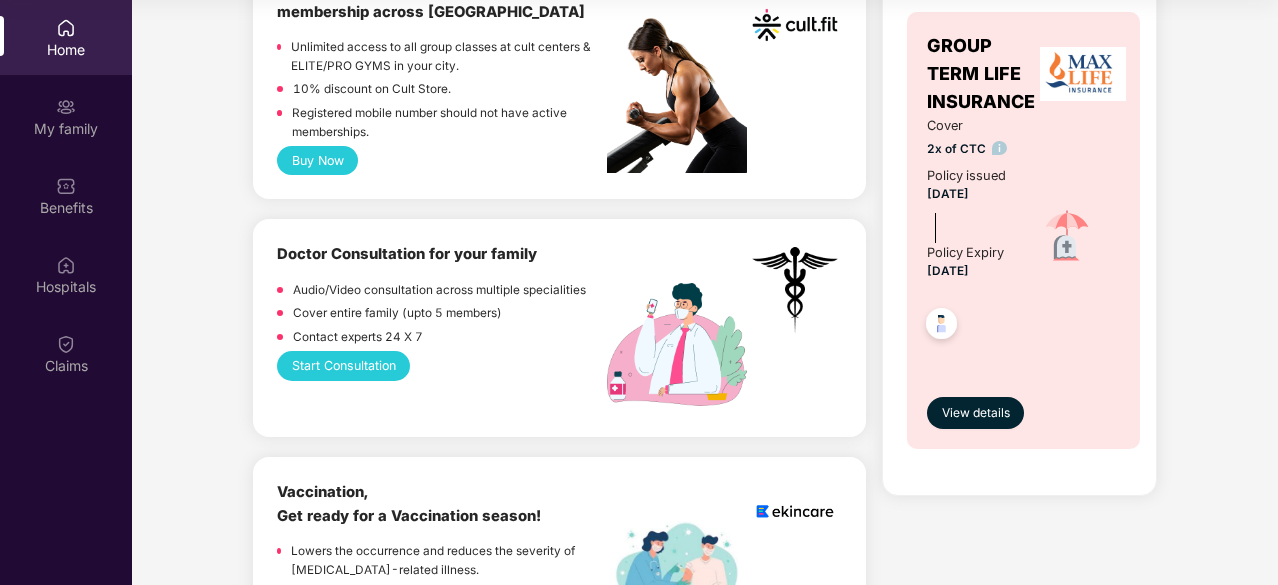 click on "Start Consultation" at bounding box center [343, 365] 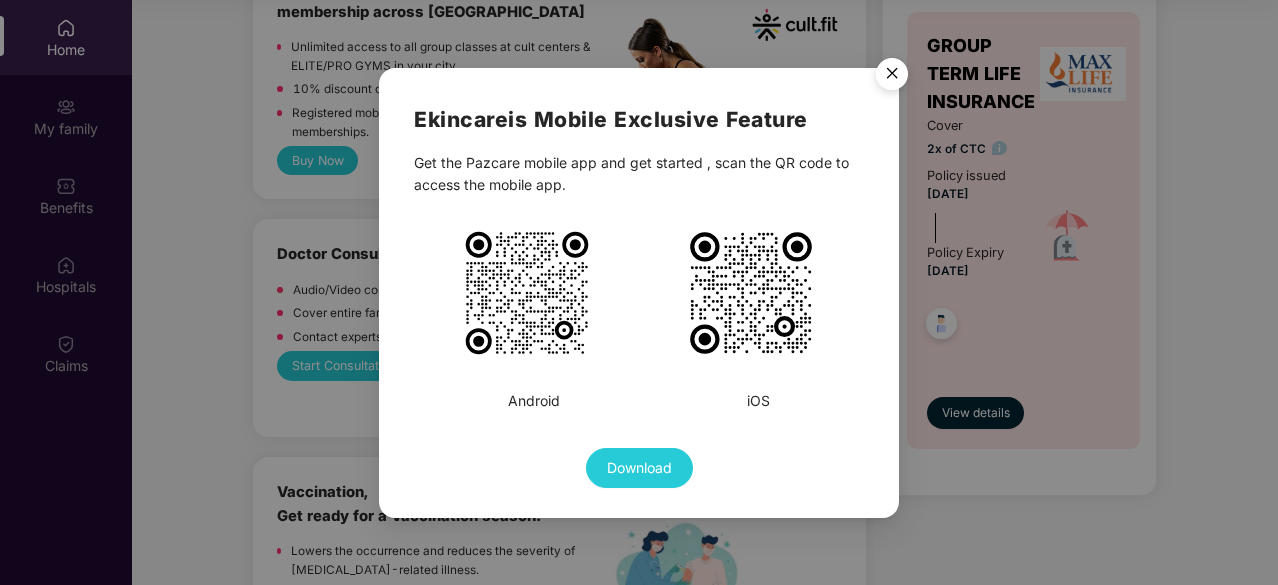 click at bounding box center [527, 293] 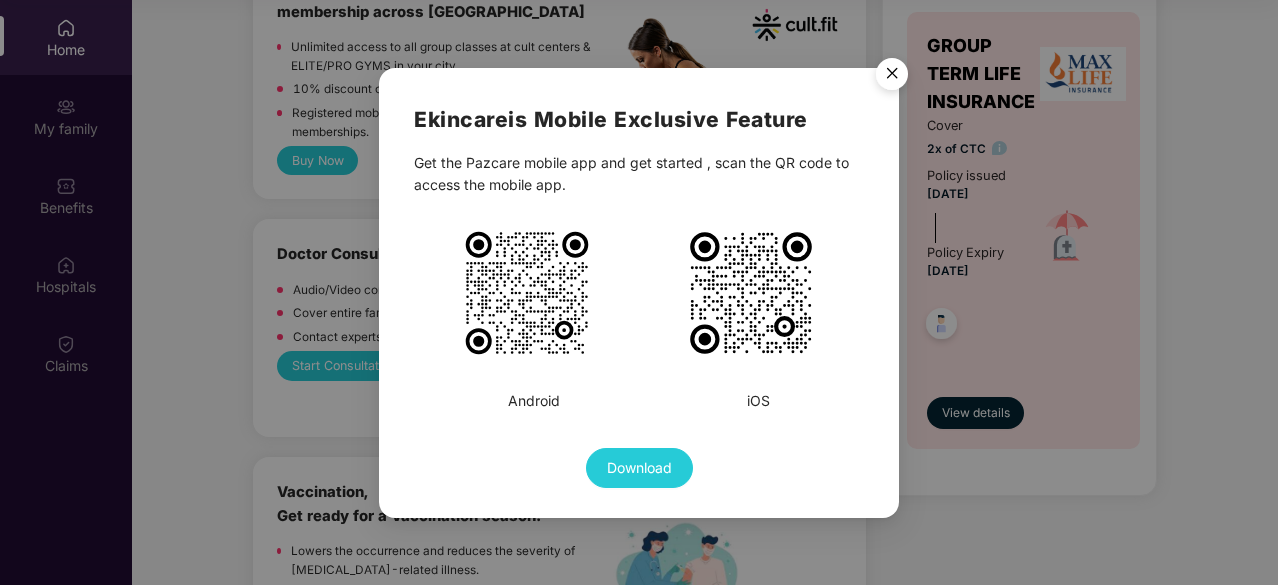 click at bounding box center [892, 77] 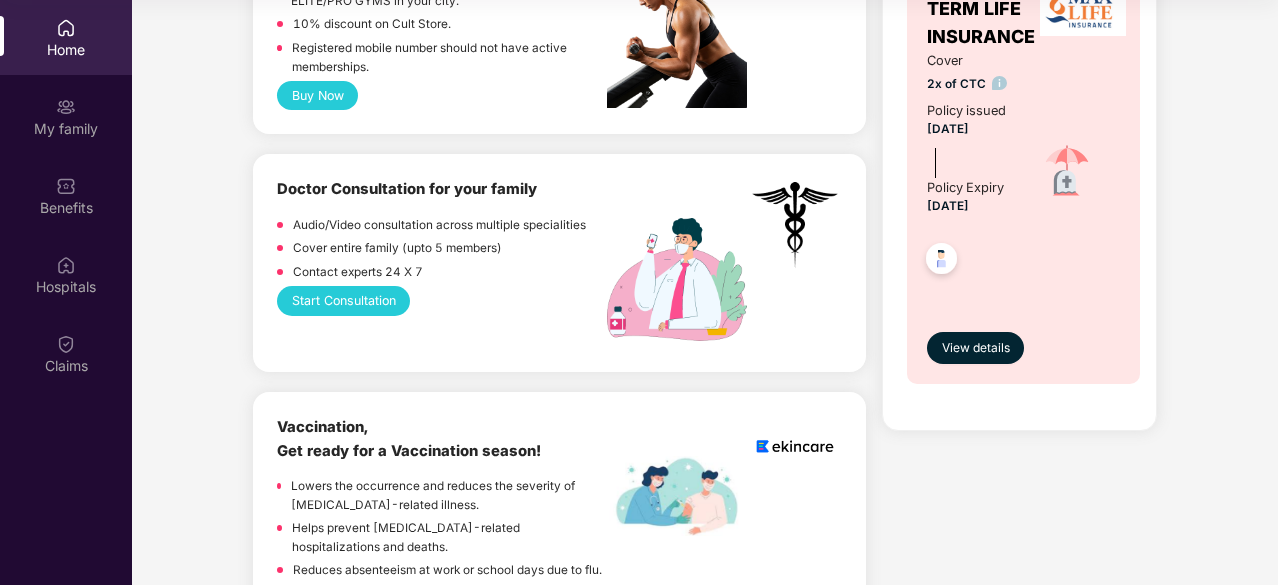 scroll, scrollTop: 943, scrollLeft: 0, axis: vertical 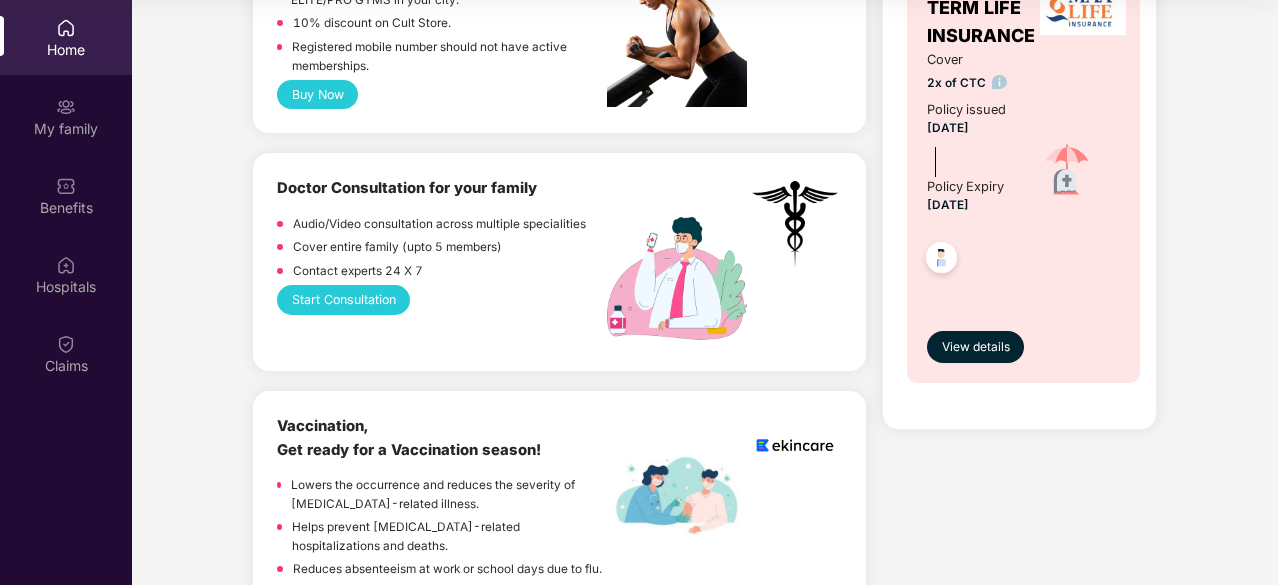 click on "Start Consultation" at bounding box center [343, 299] 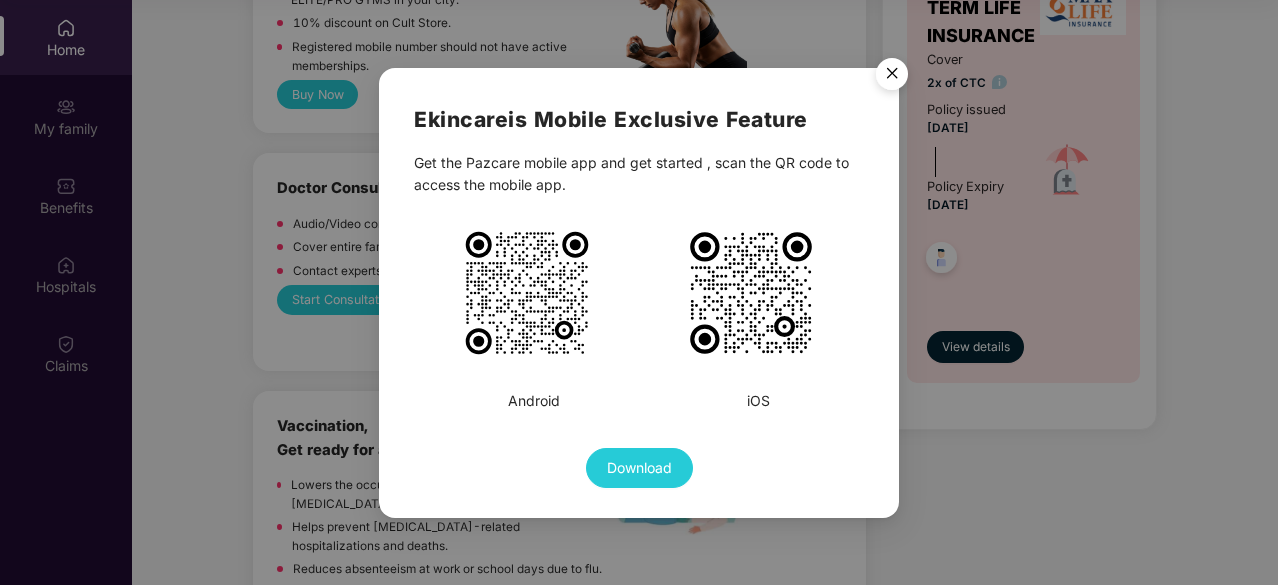click at bounding box center (892, 77) 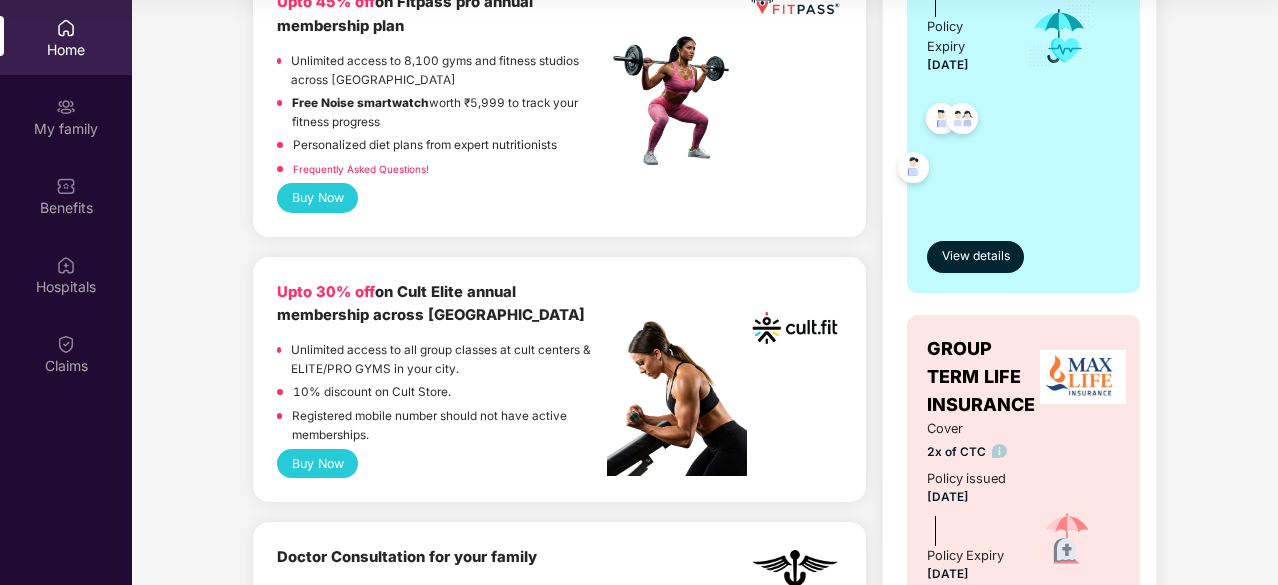 scroll, scrollTop: 569, scrollLeft: 0, axis: vertical 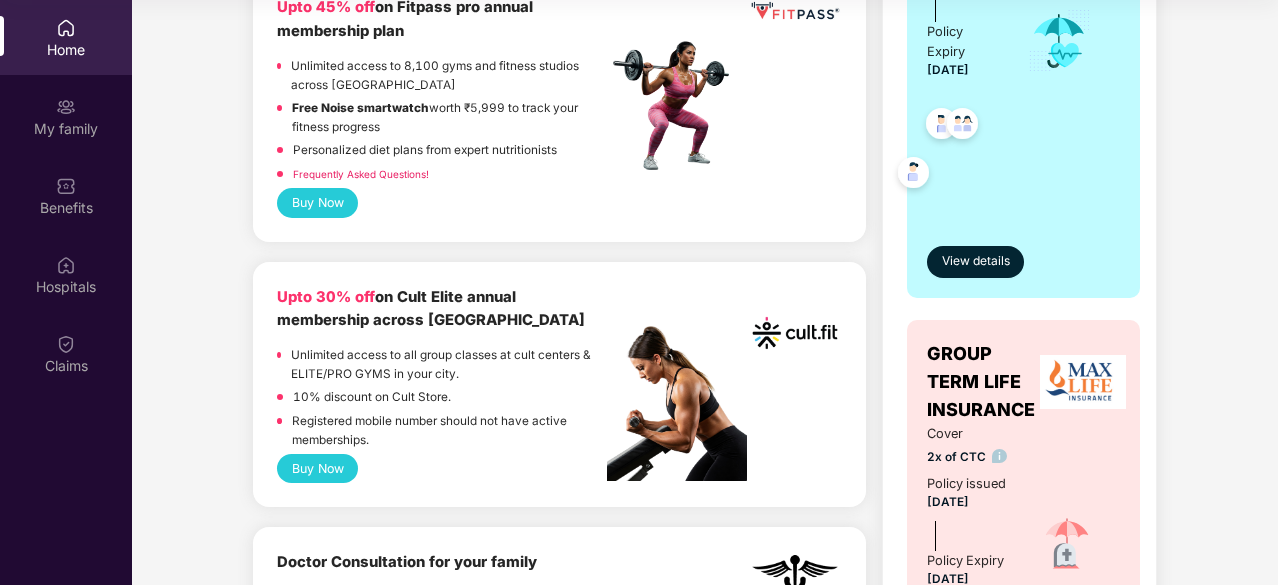 click on "Buy Now" at bounding box center [317, 468] 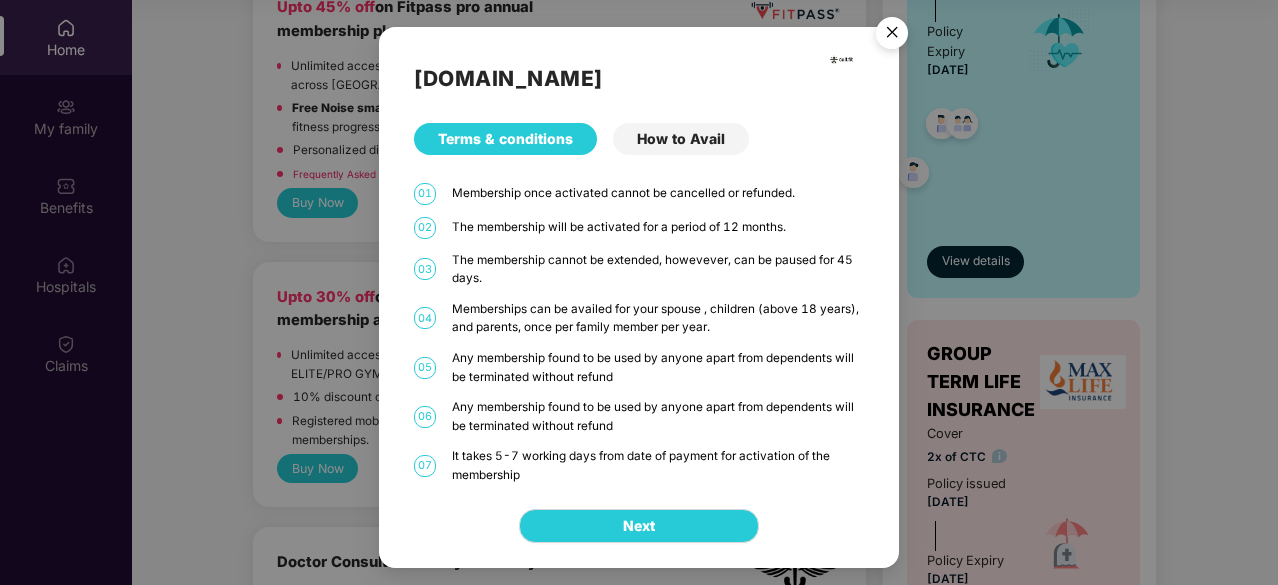 click at bounding box center [892, 36] 